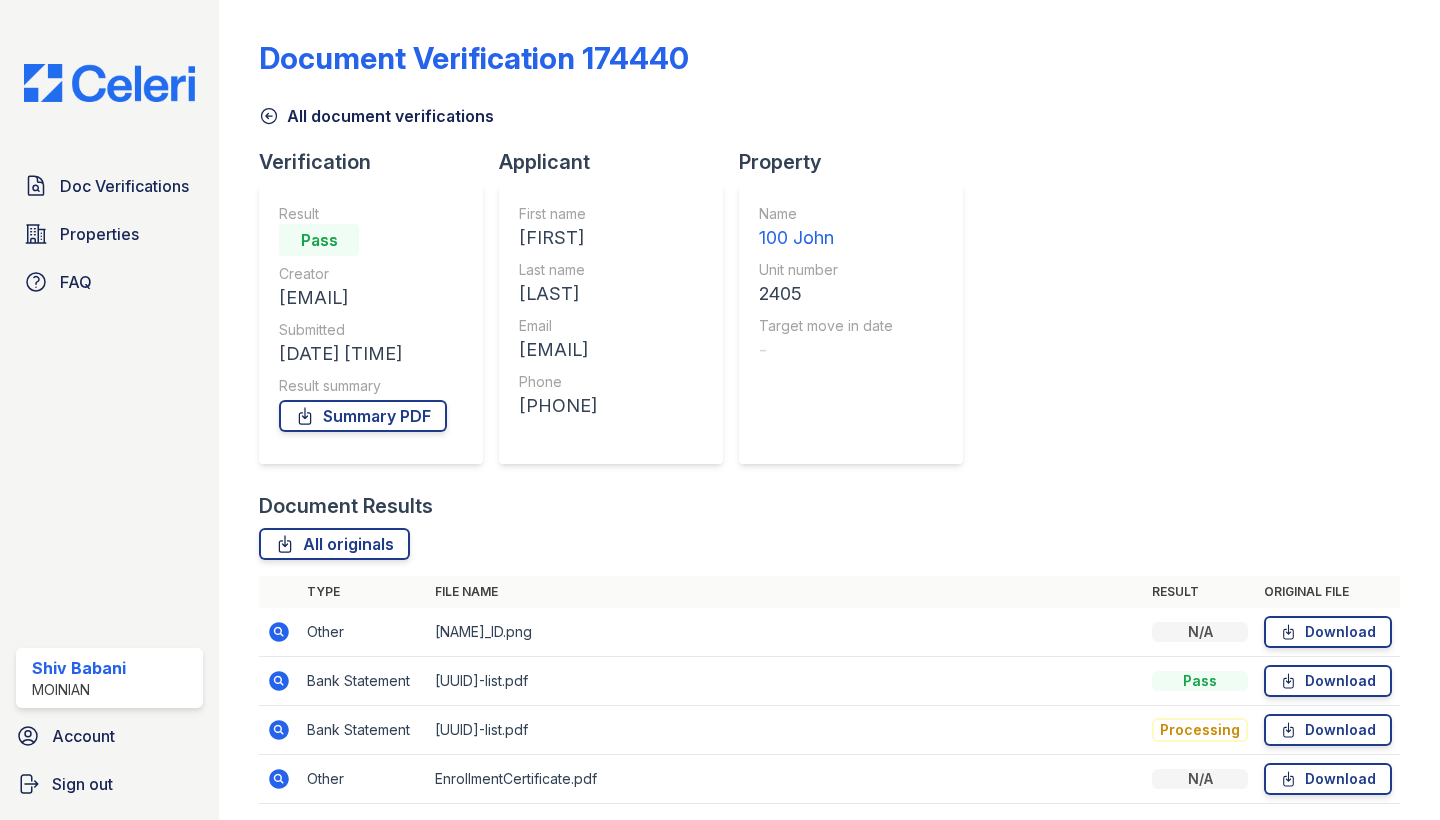 scroll, scrollTop: 0, scrollLeft: 0, axis: both 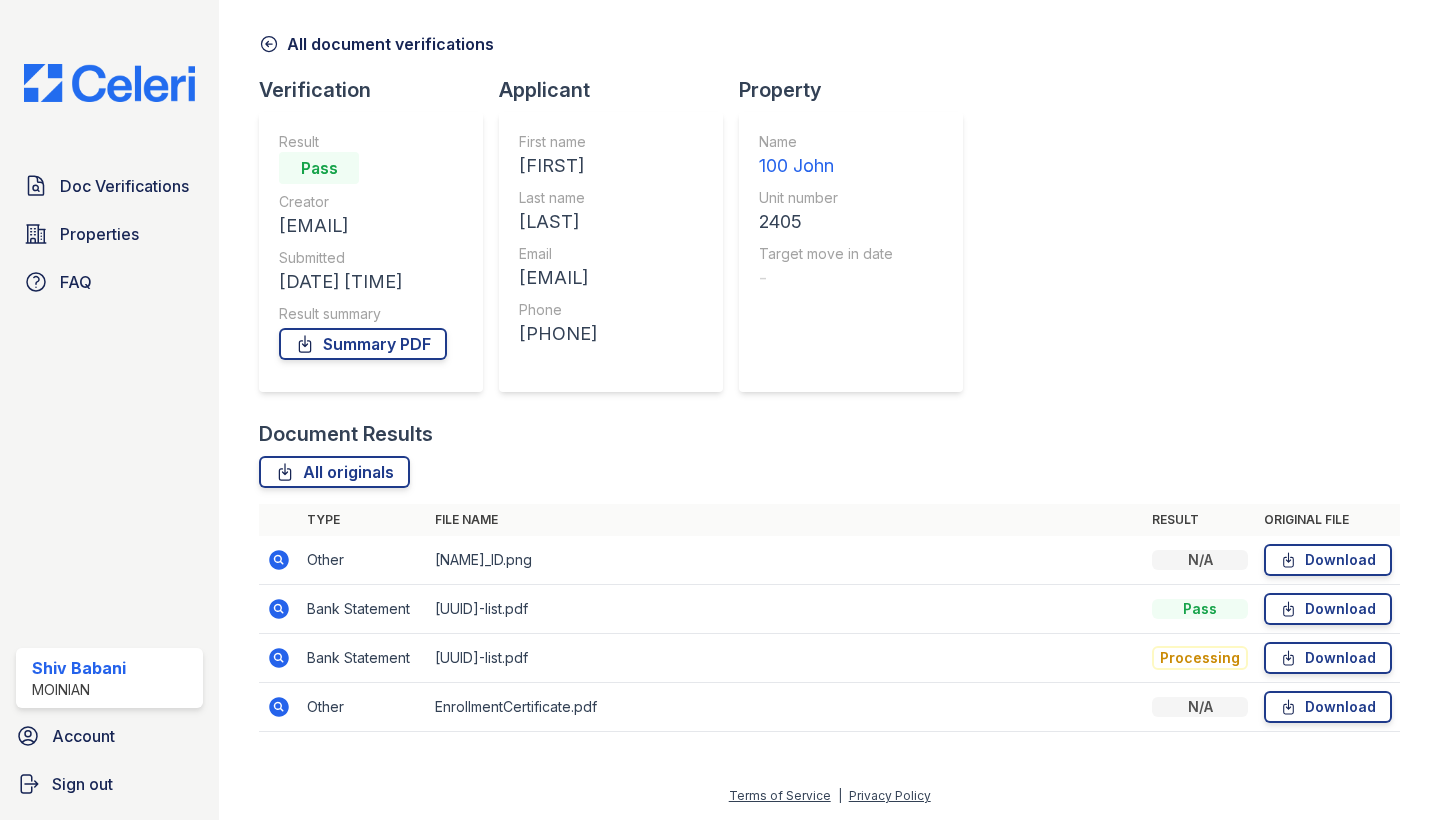 click on "rosharma719@gmail.com" at bounding box center (558, 278) 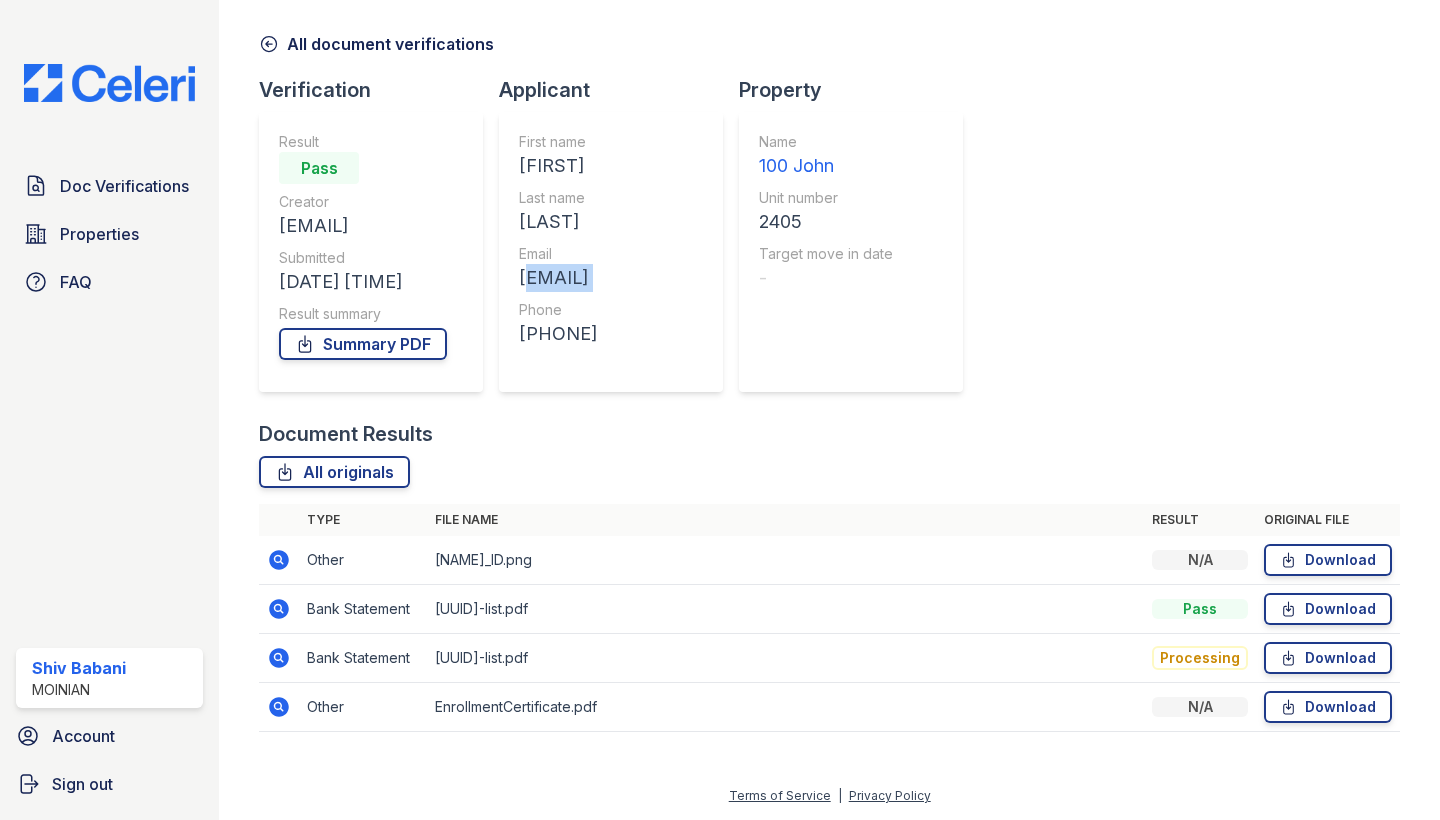 click on "[EMAIL]" at bounding box center [558, 278] 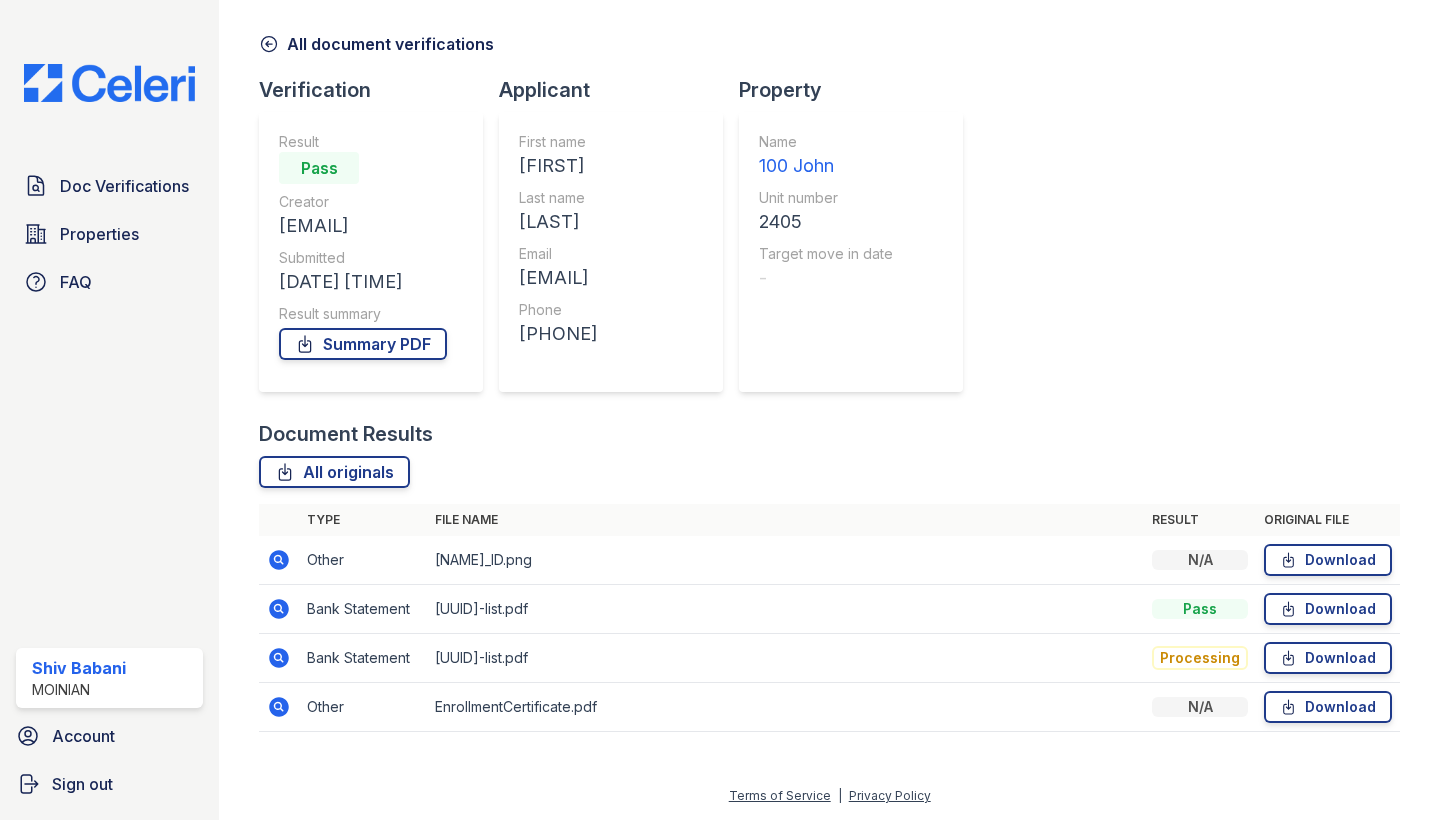 click on "First name
Rohan
Last name
Sharma
Email
rosharma719@gmail.com
Phone
+17322523484" at bounding box center [558, 252] 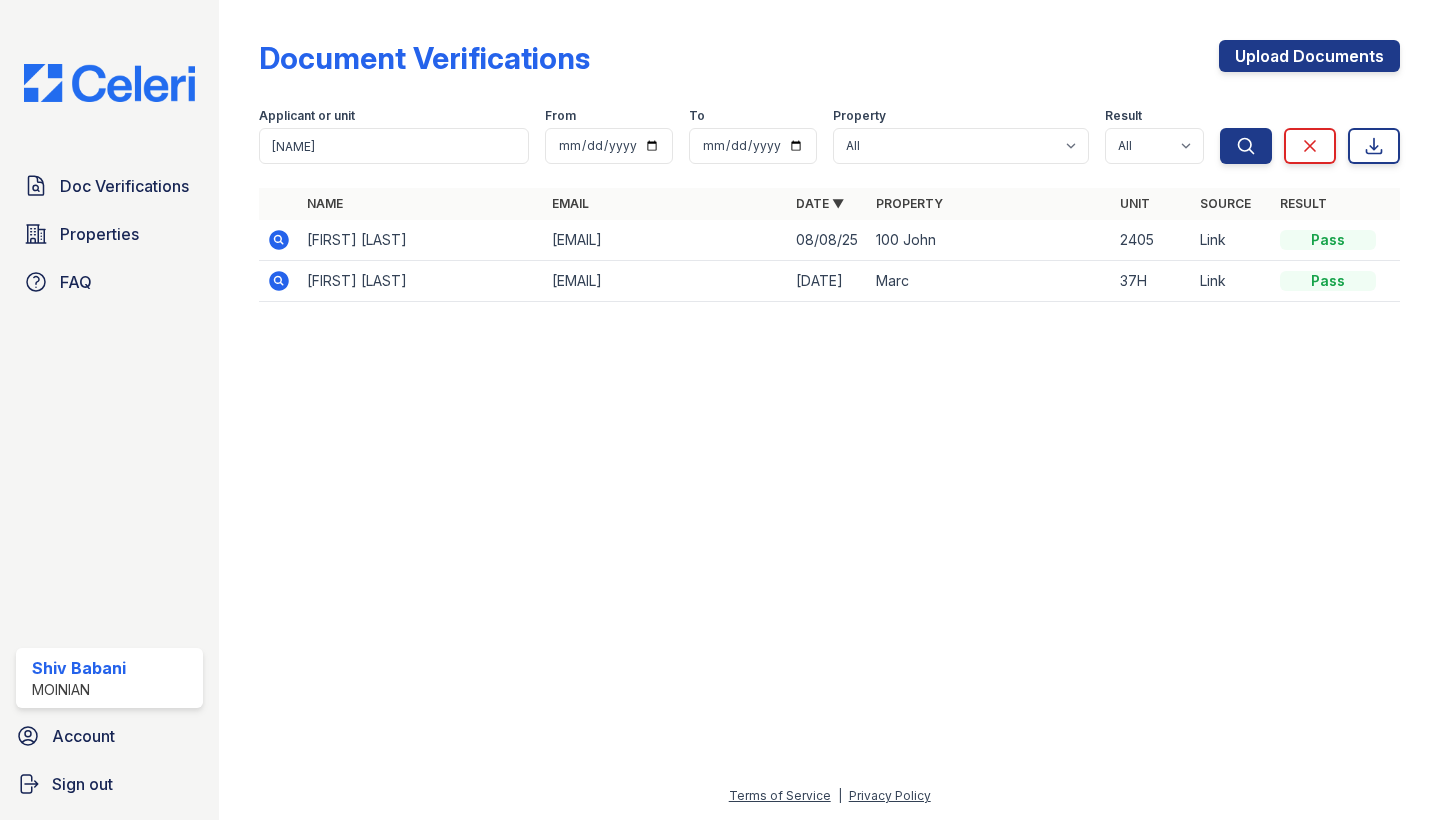 scroll, scrollTop: 0, scrollLeft: 0, axis: both 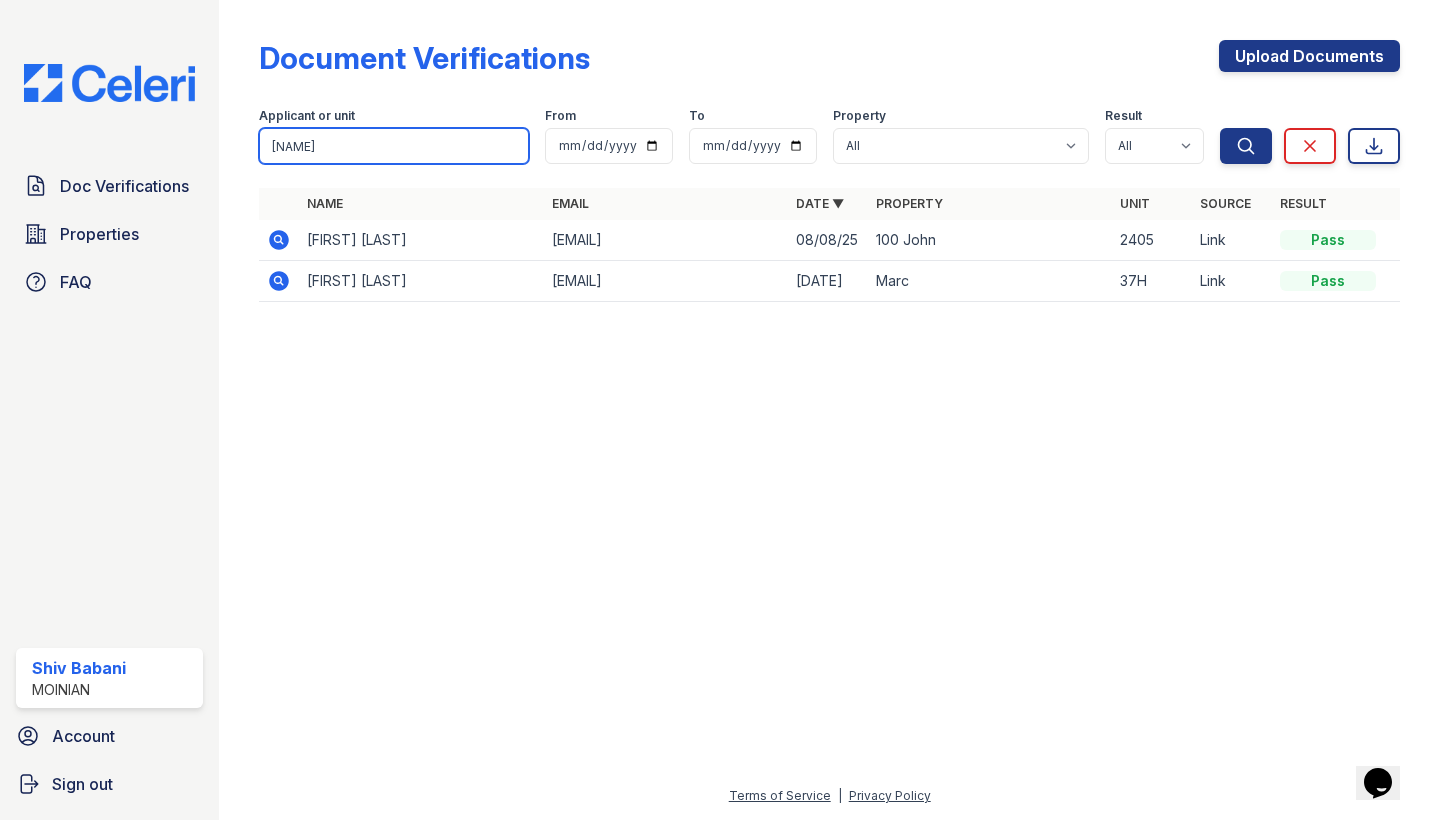 click on "[NAME]" at bounding box center [394, 146] 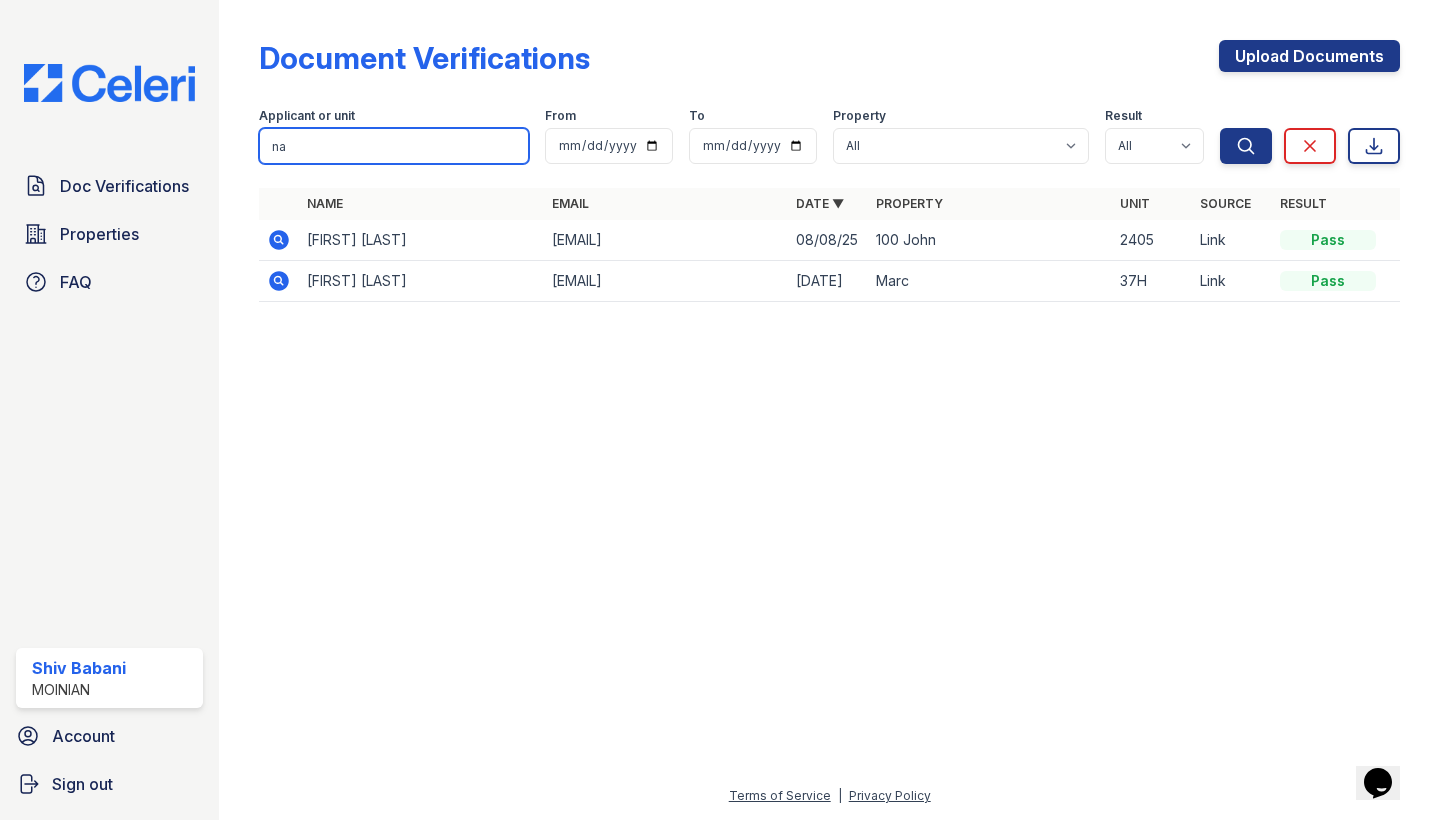type on "n" 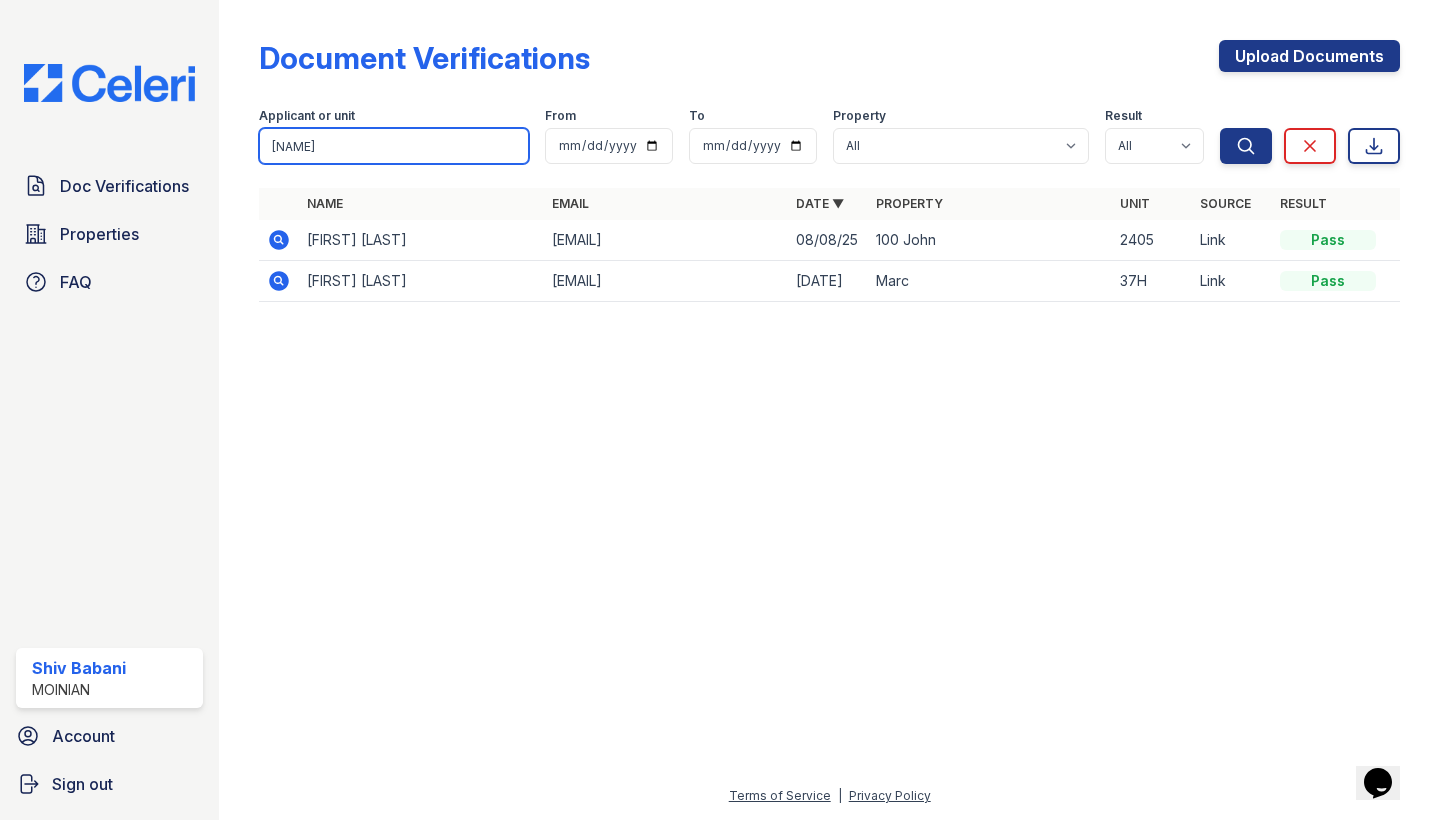 type on "[NAME]" 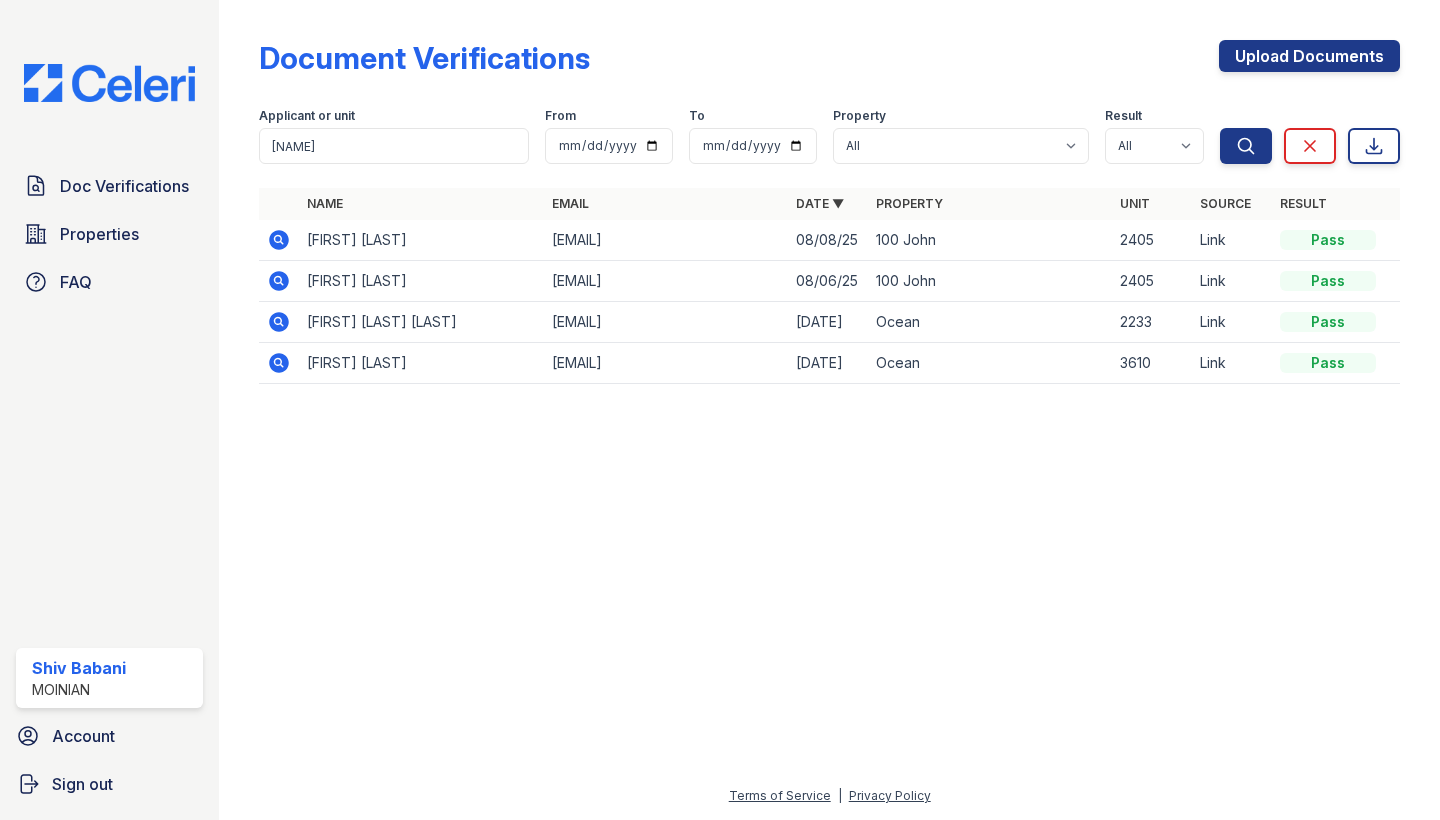 click 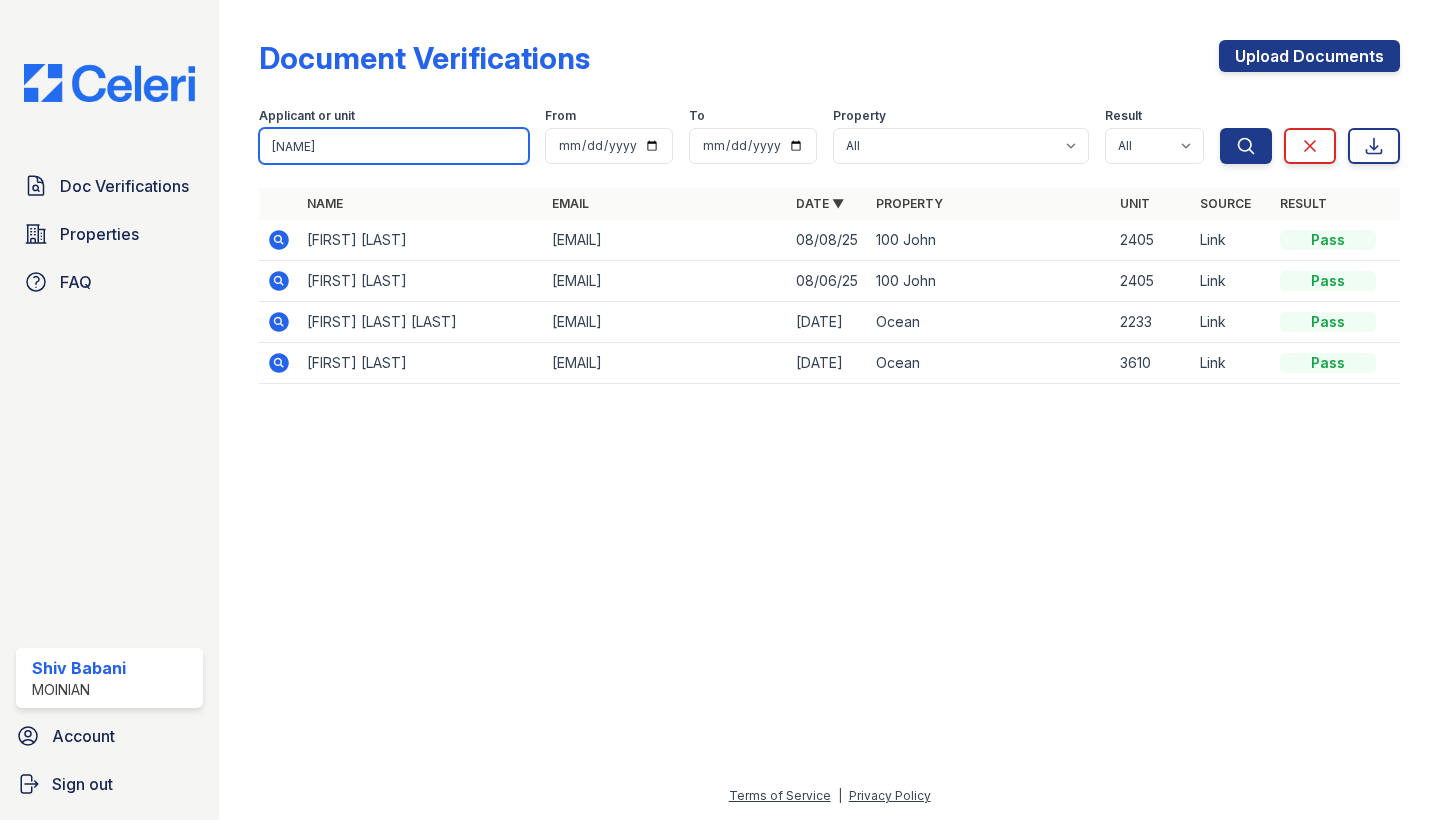 click on "[NAME]" at bounding box center (394, 146) 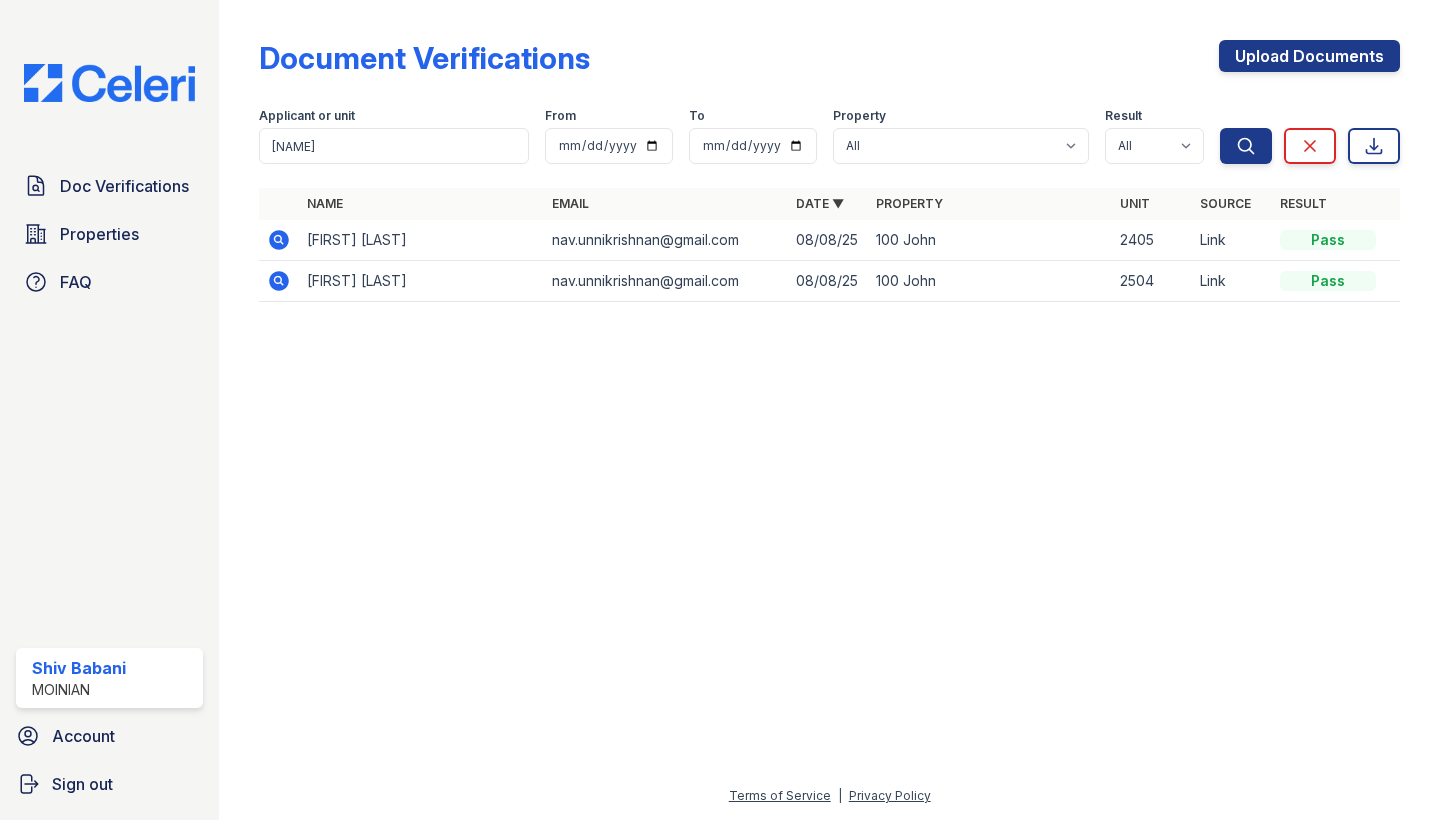click on "[FIRST] [LAST]" at bounding box center [421, 240] 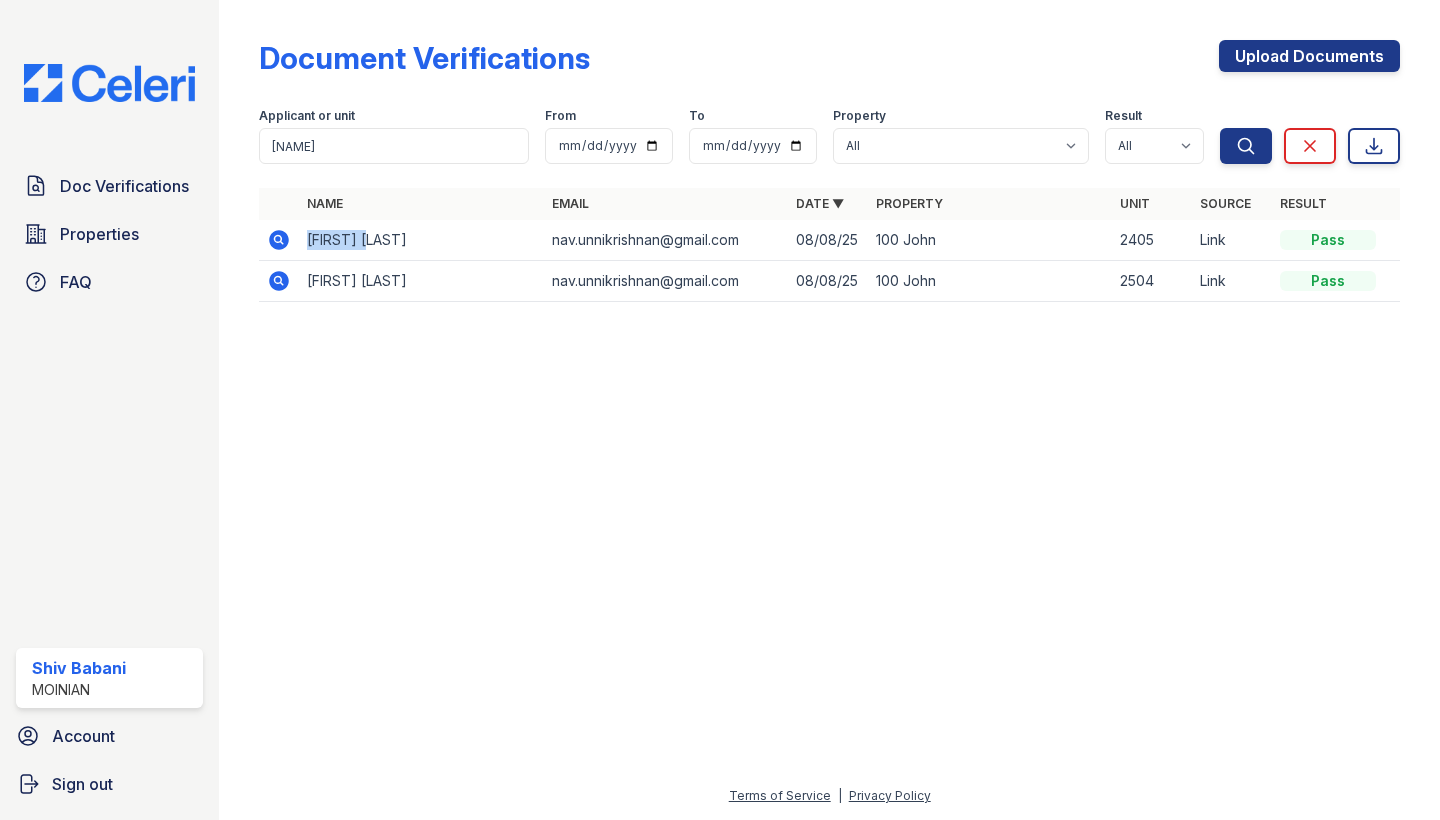 click on "[FIRST] [LAST]" at bounding box center (421, 240) 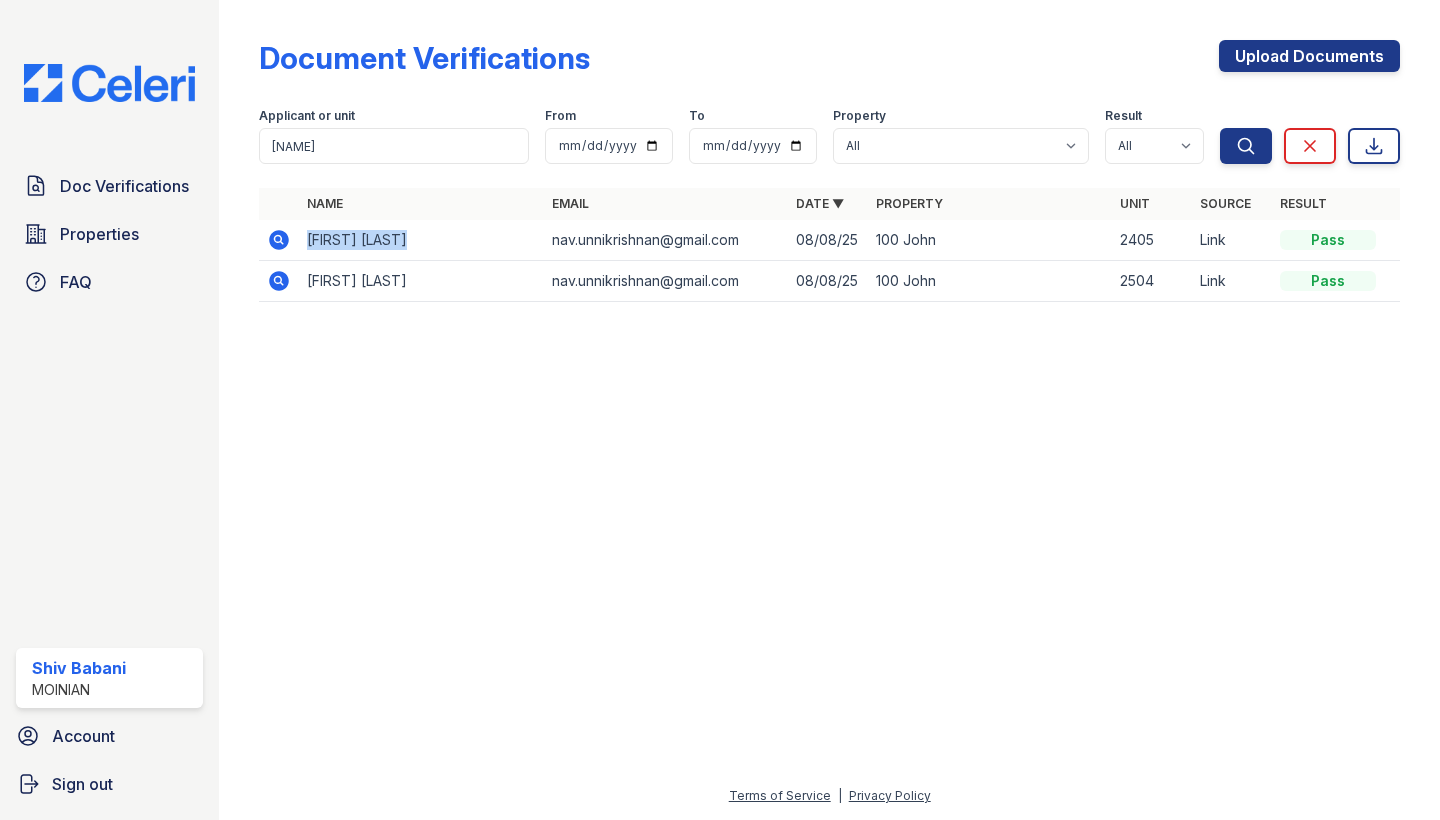 click on "Navaneeth Unnikrishnan" at bounding box center [421, 240] 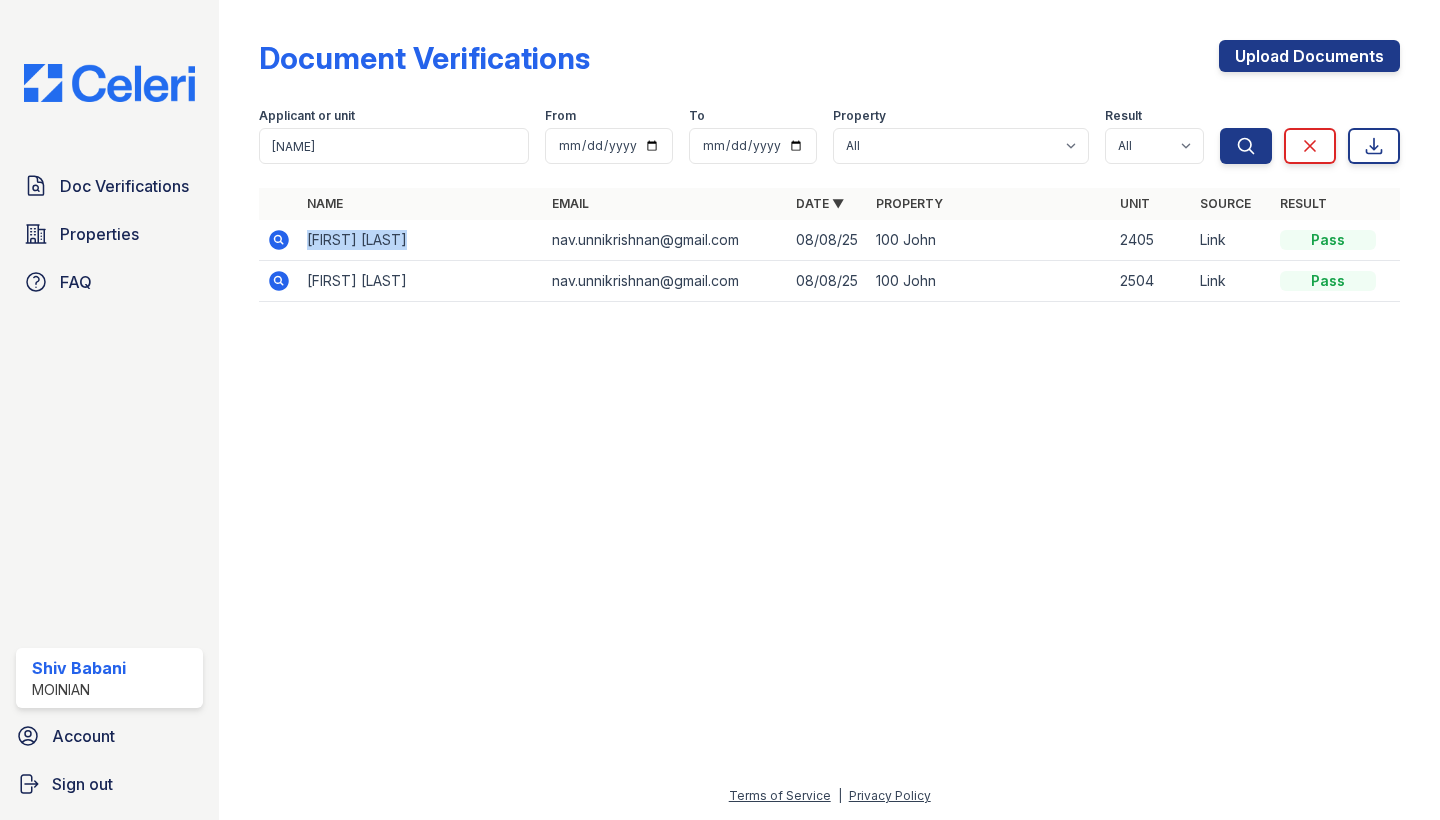 click 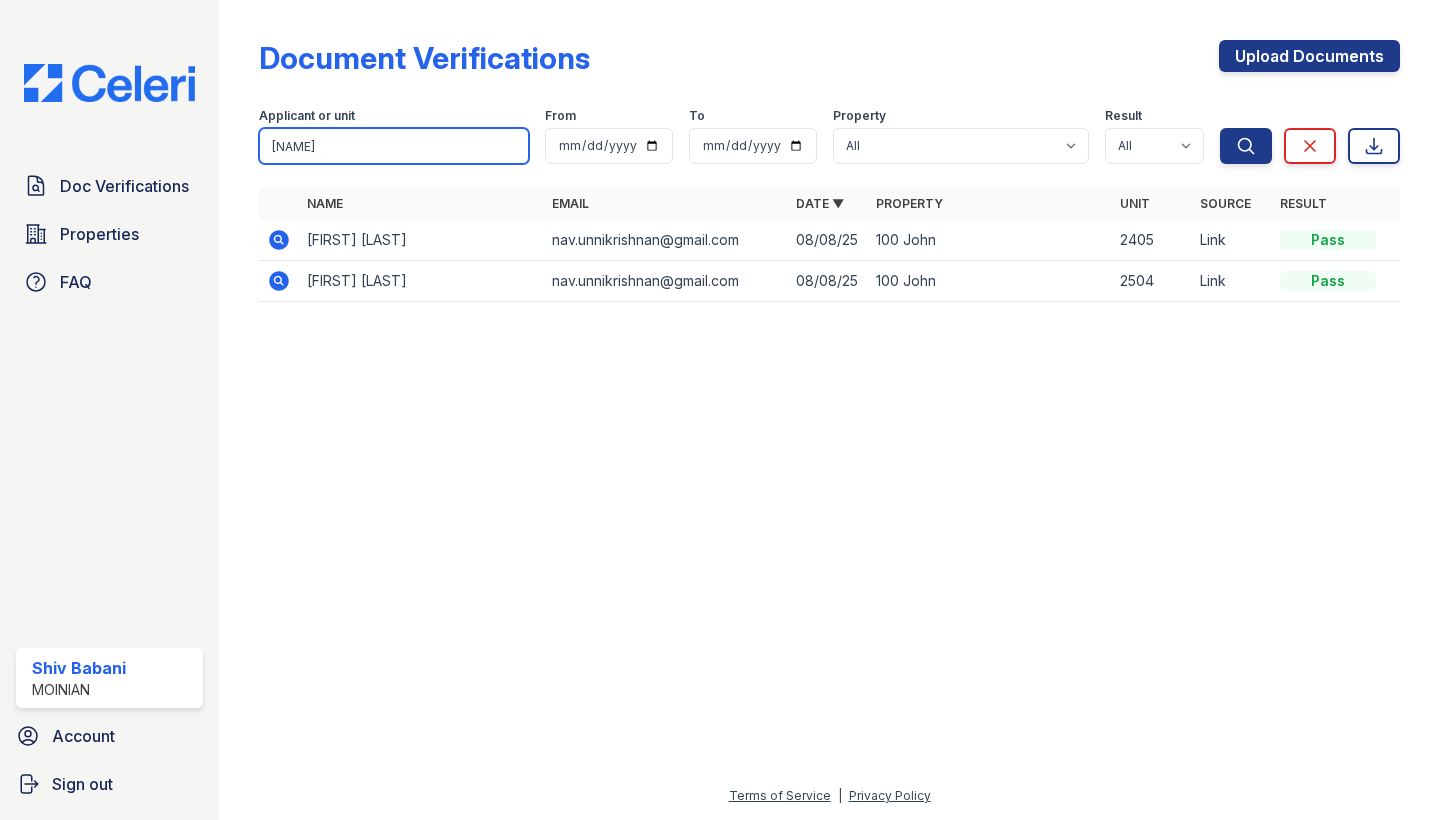 click on "navan" at bounding box center [394, 146] 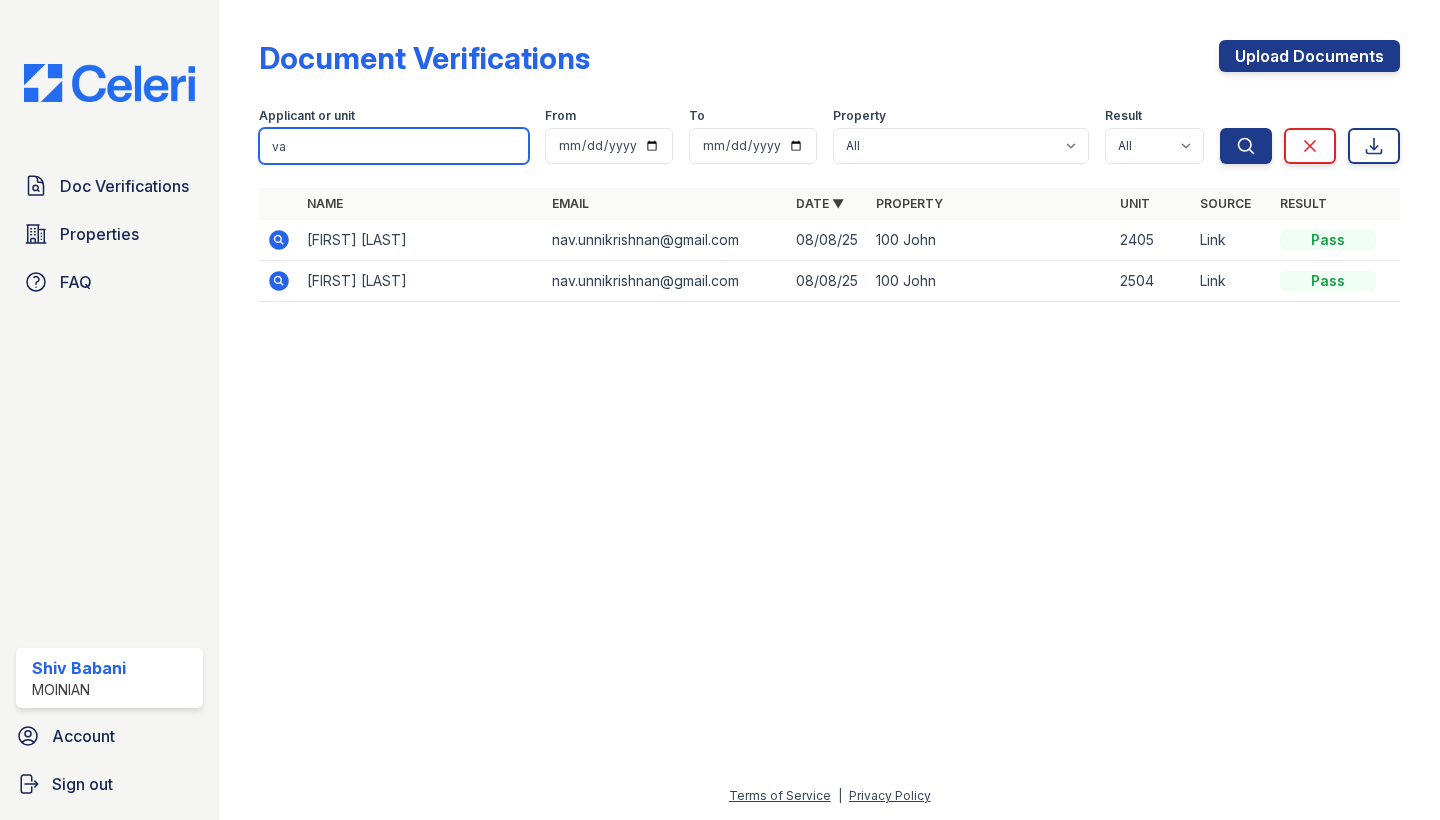type on "v" 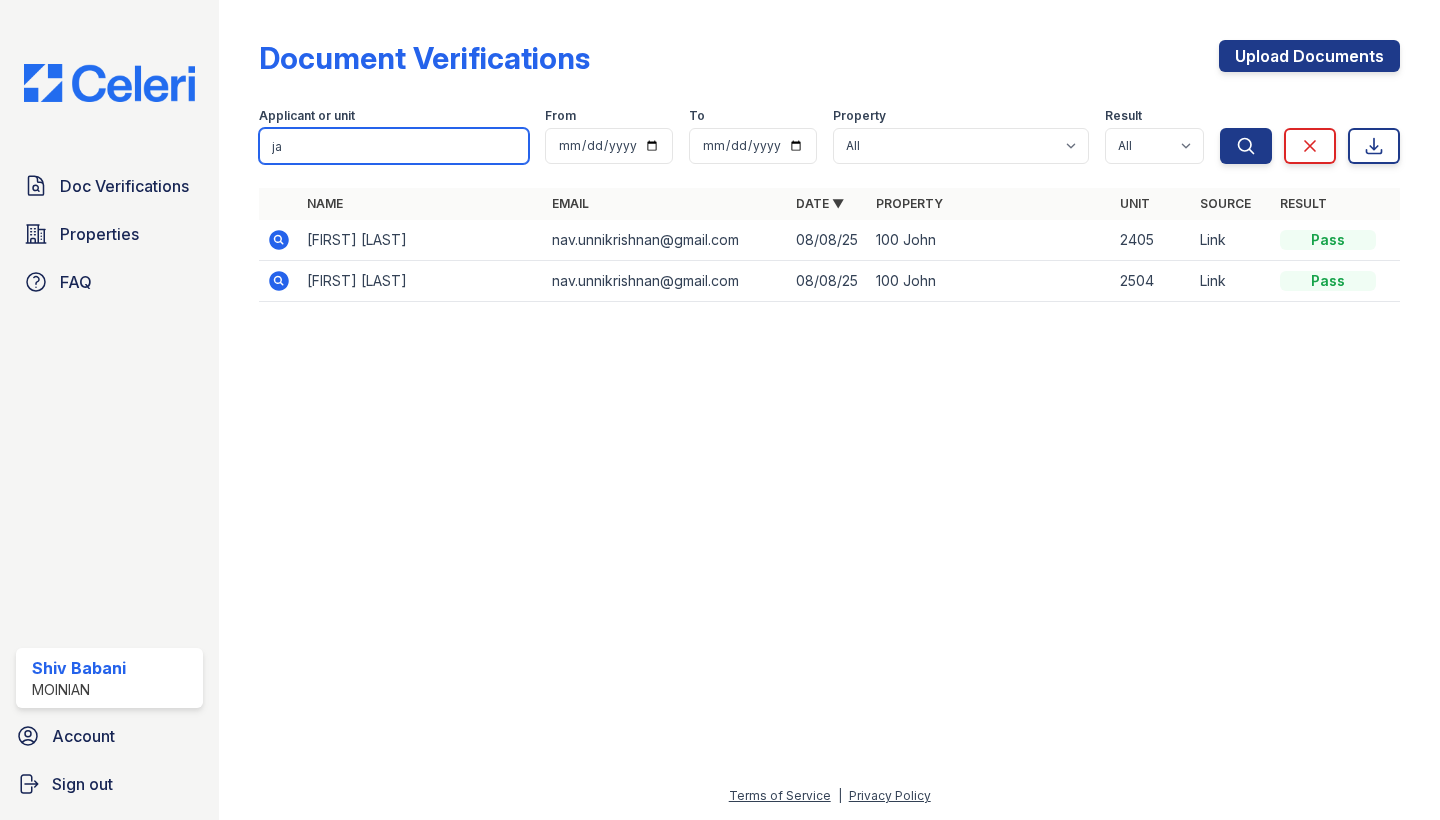 type on "j" 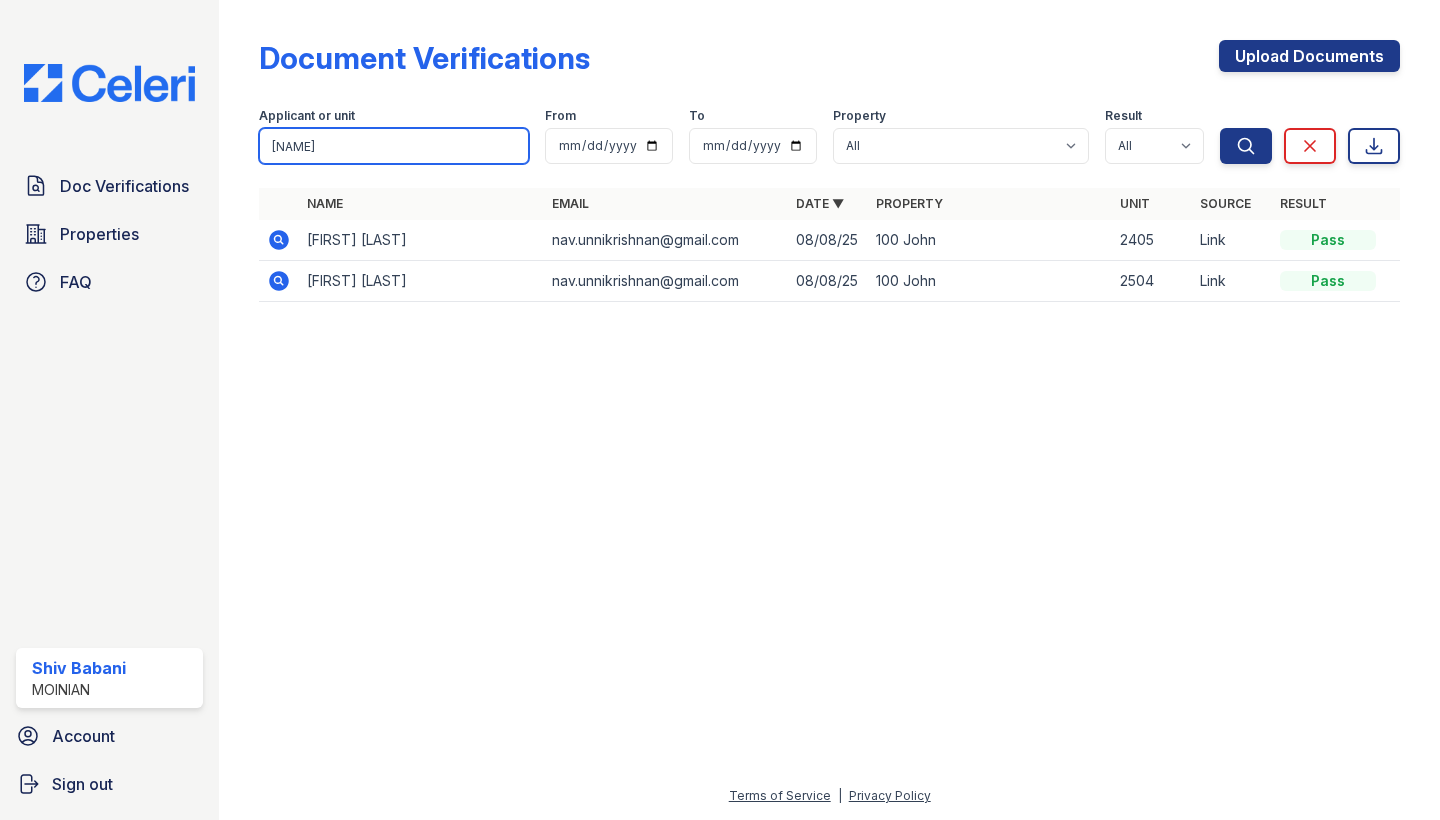 type on "naveen" 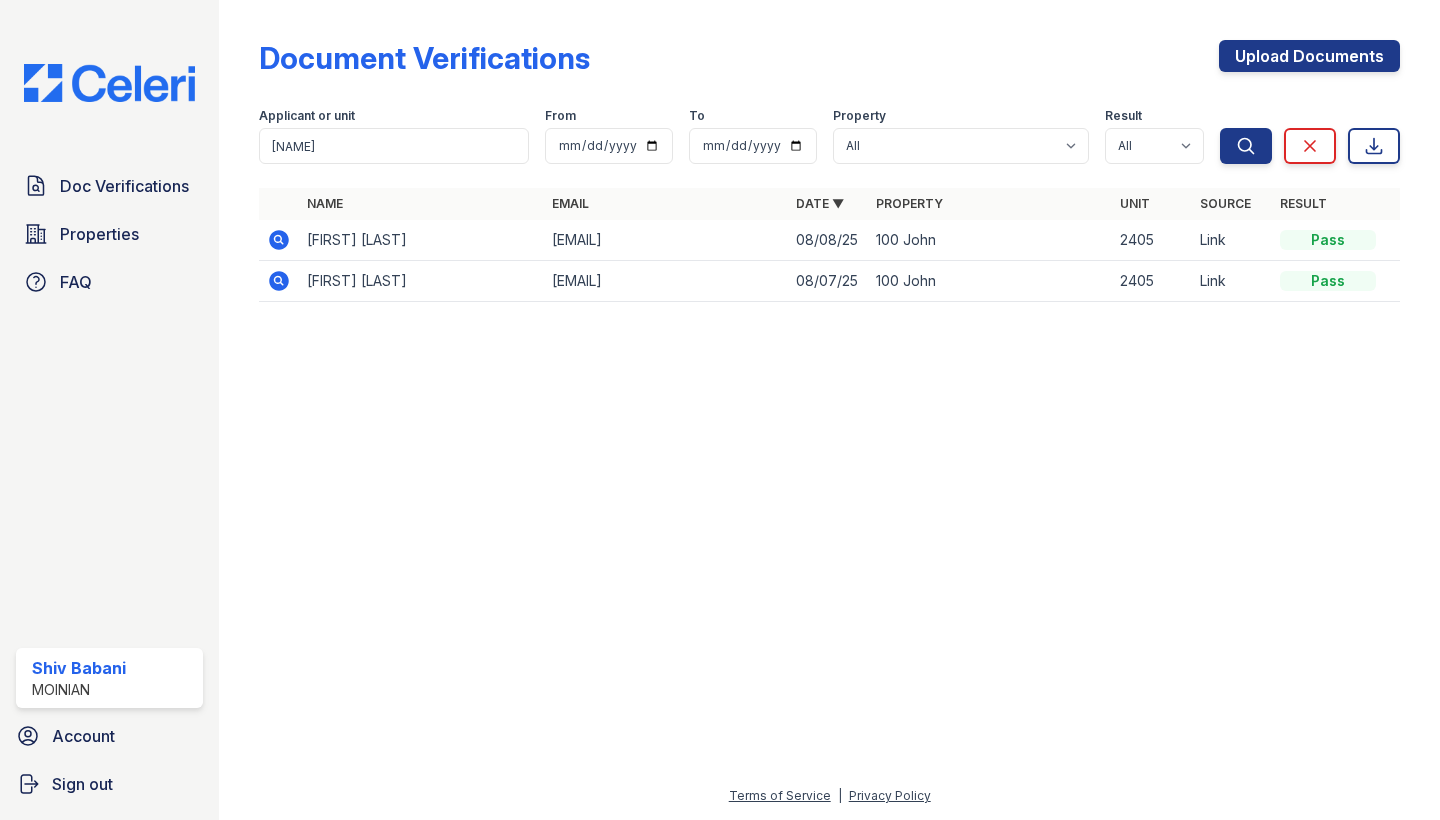 click on "Naveen Sharma" at bounding box center [421, 240] 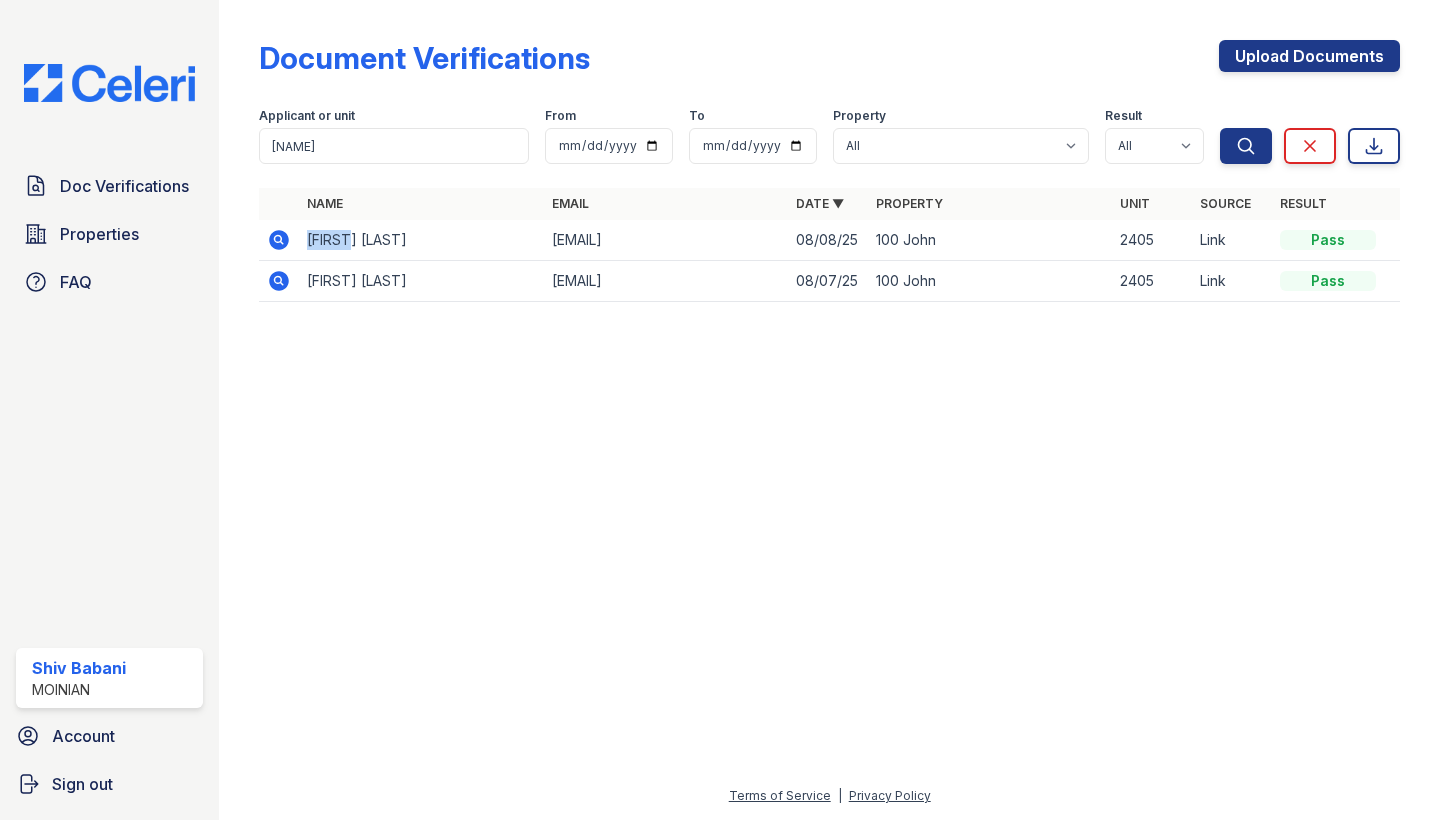 click on "Naveen Sharma" at bounding box center (421, 240) 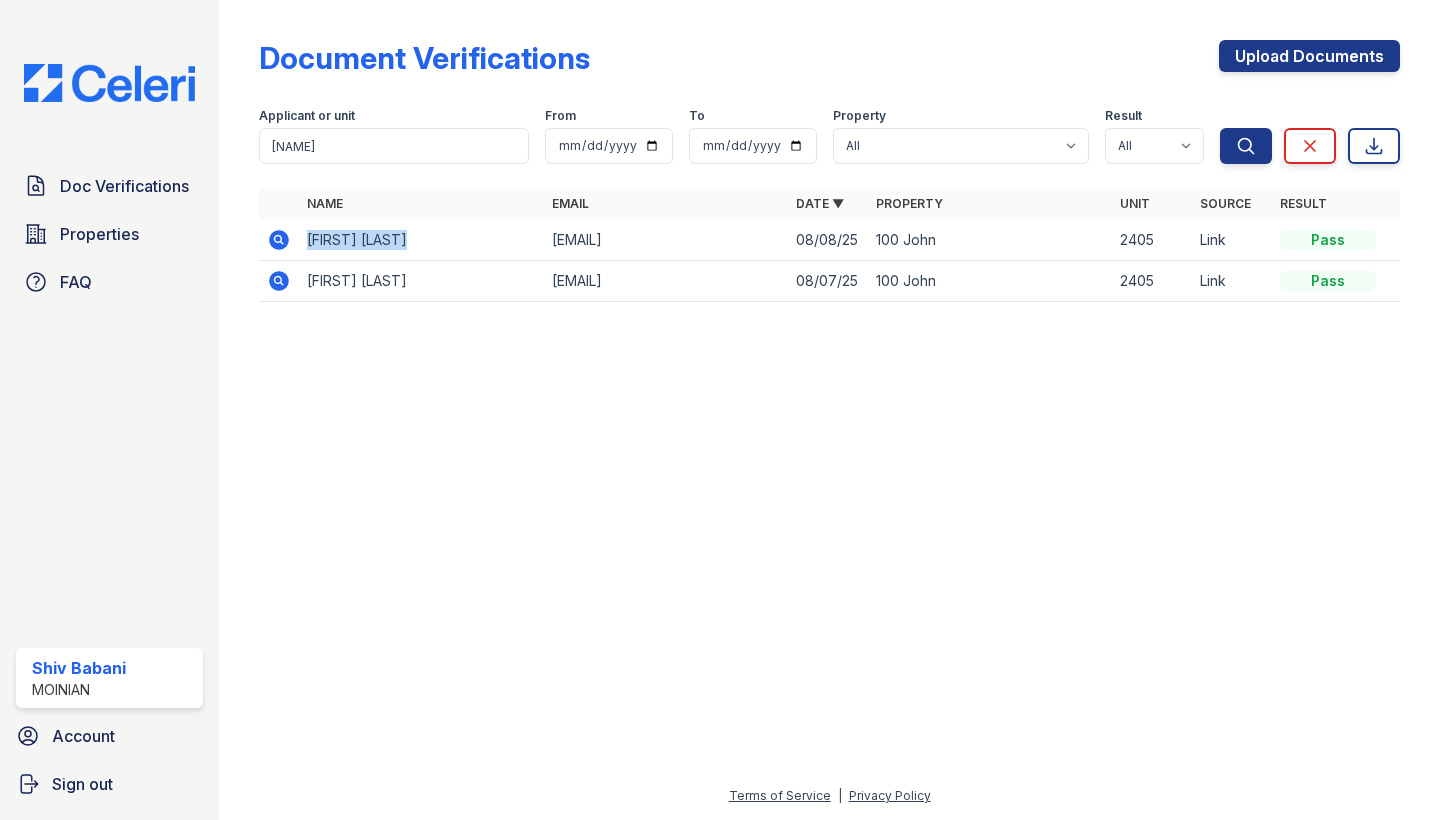 click on "Naveen Sharma" at bounding box center [421, 240] 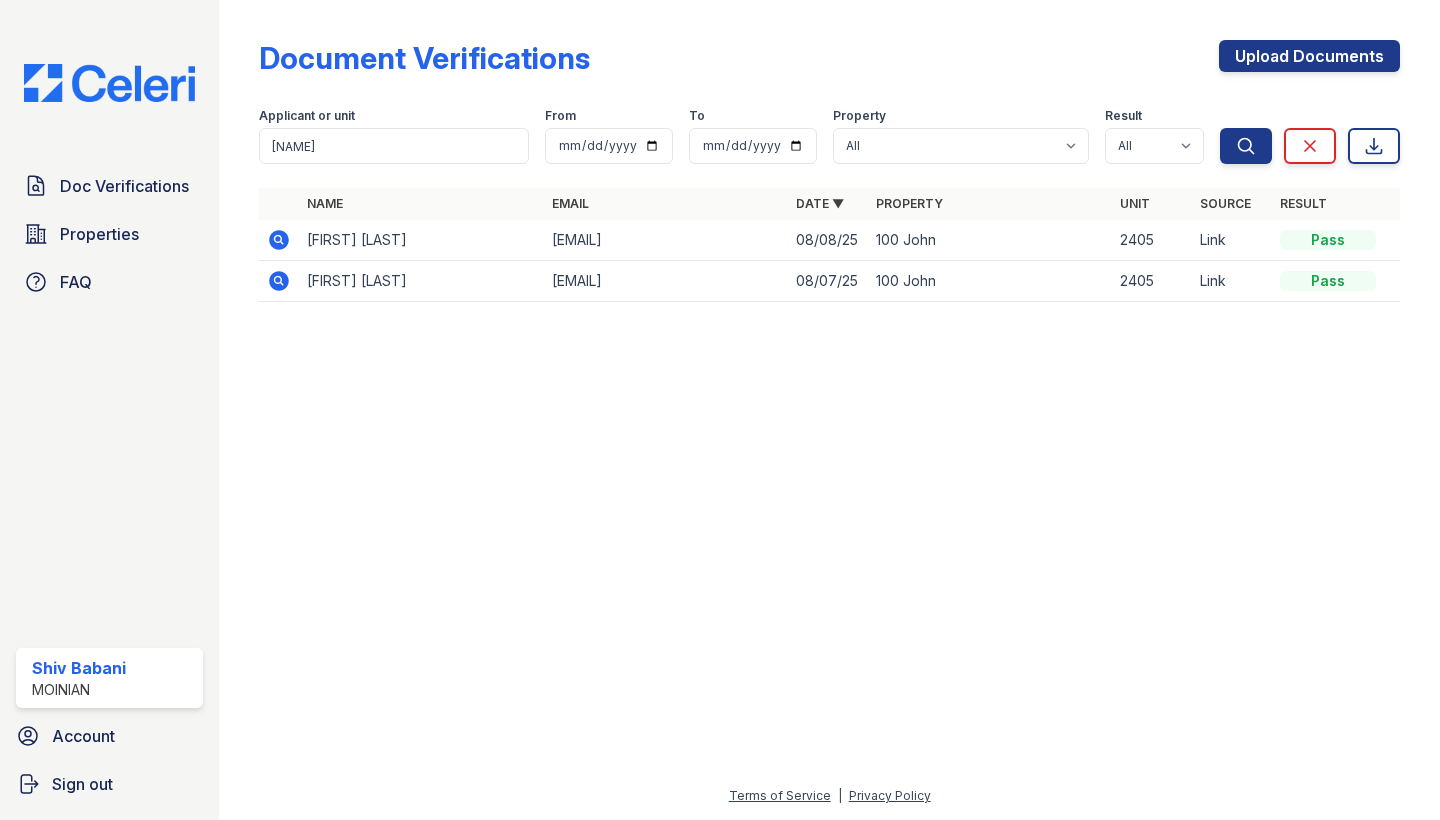 click on "[EMAIL]" at bounding box center [666, 240] 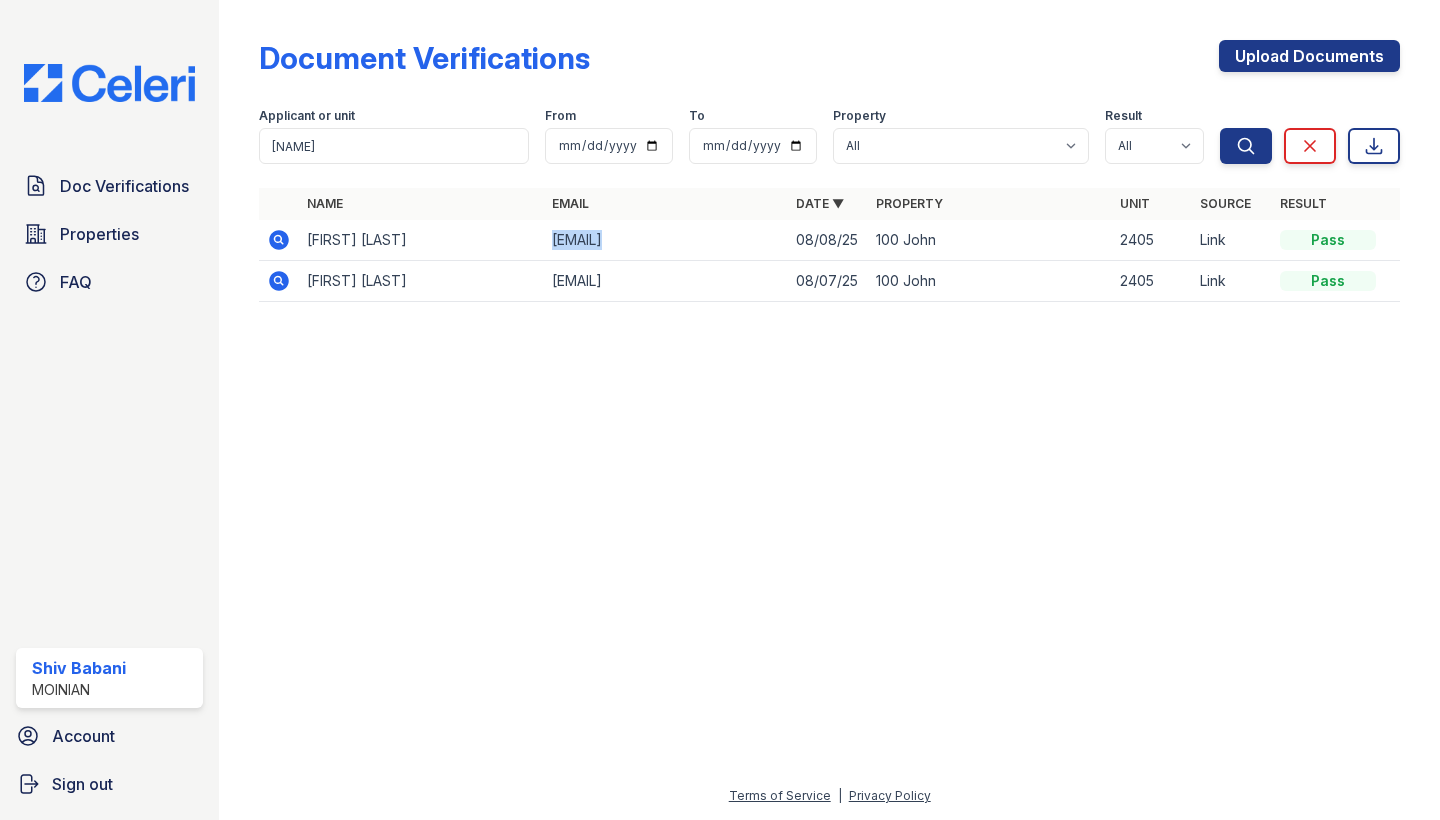 click on "[EMAIL]" at bounding box center [666, 240] 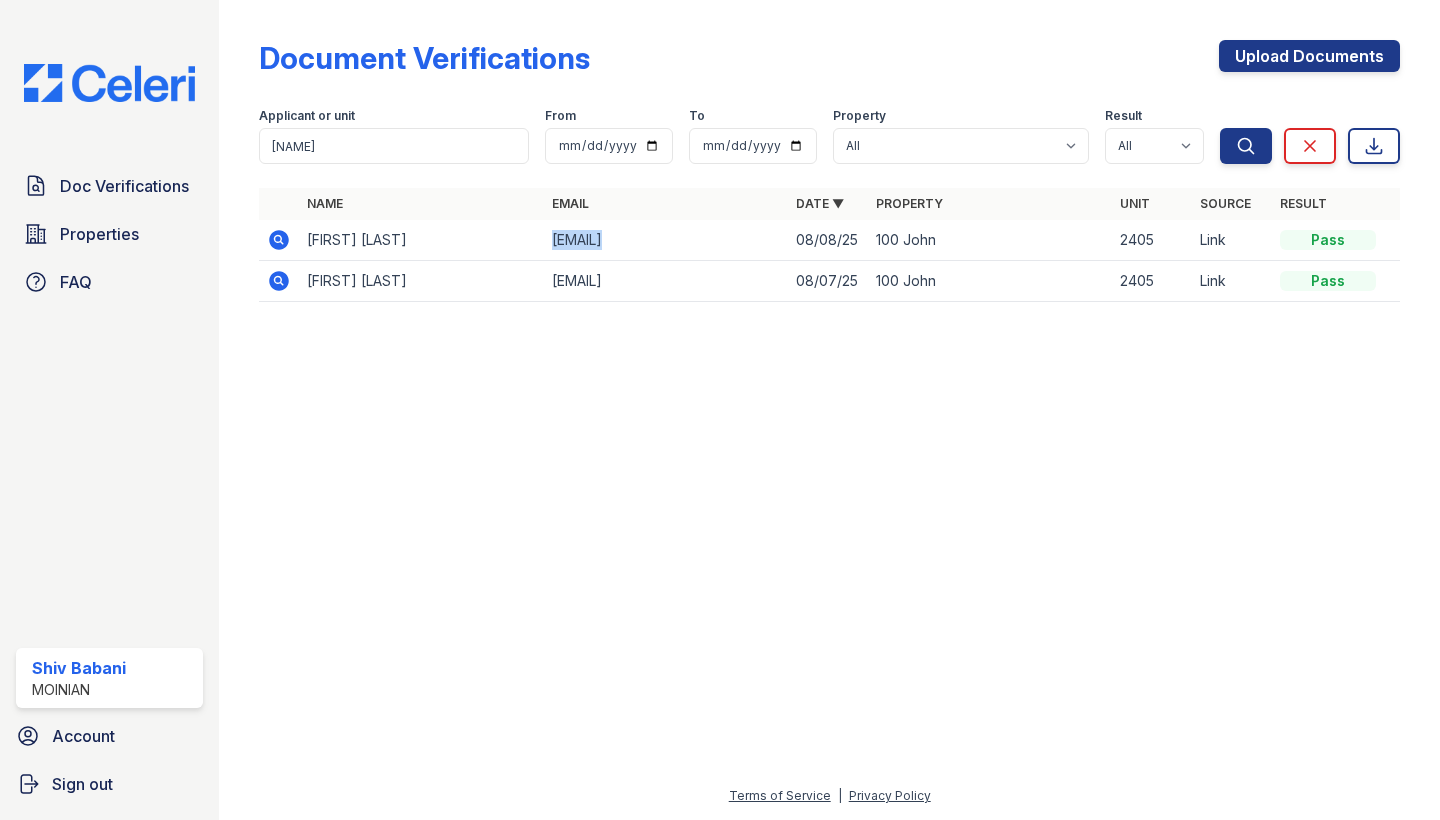 click 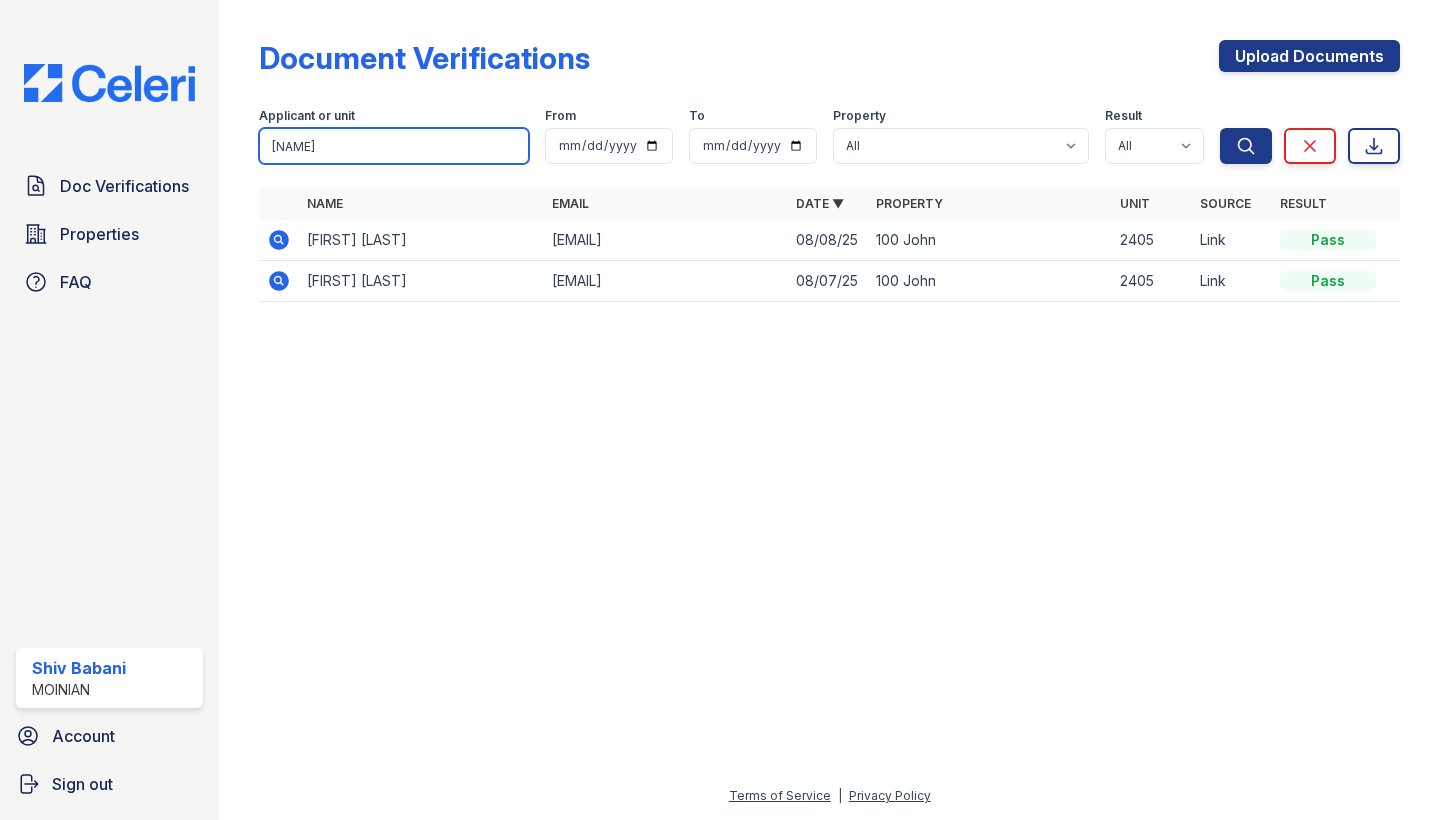 click on "naveen" at bounding box center [394, 146] 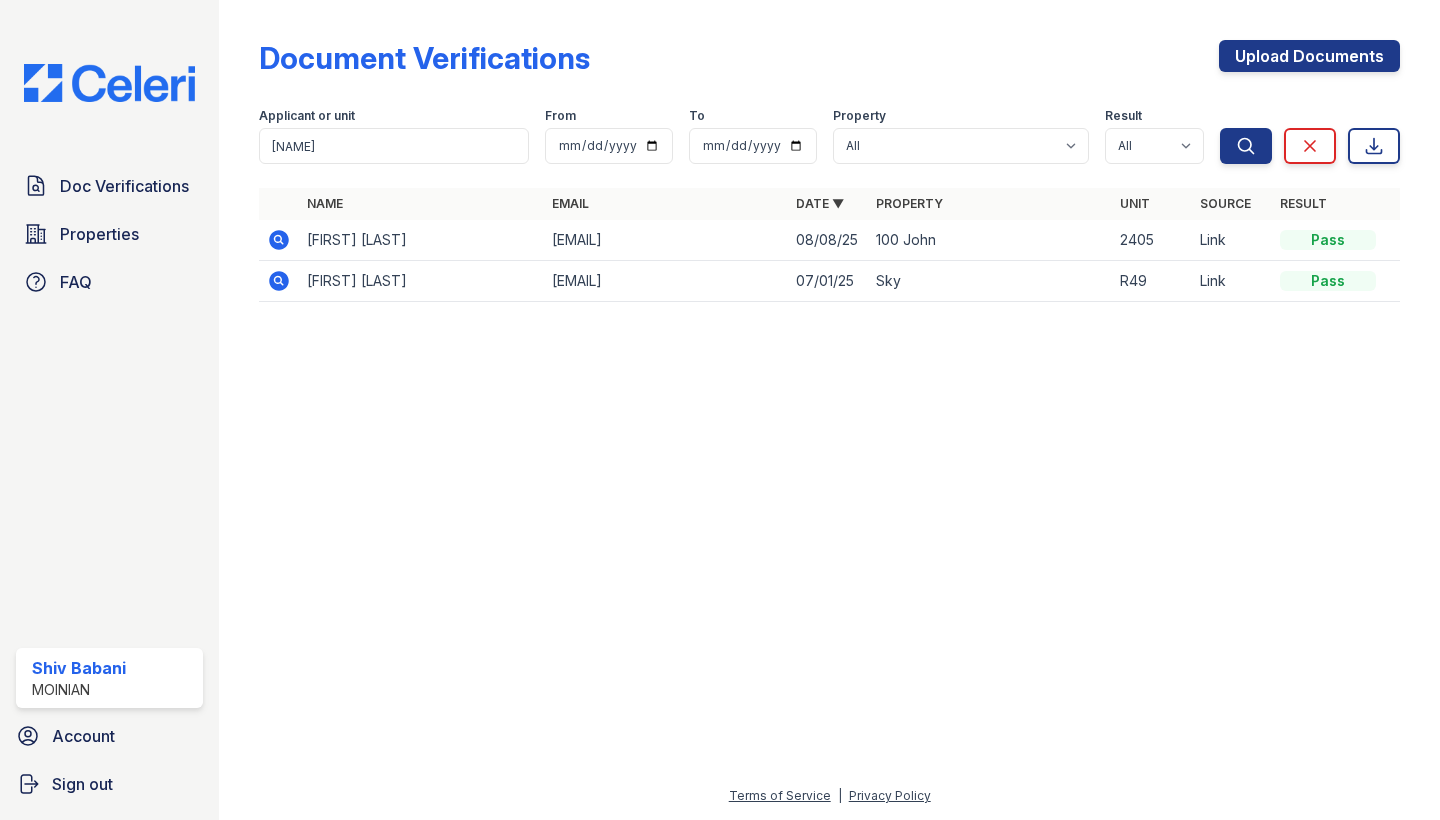 click on "Priya Vannarath" at bounding box center (421, 240) 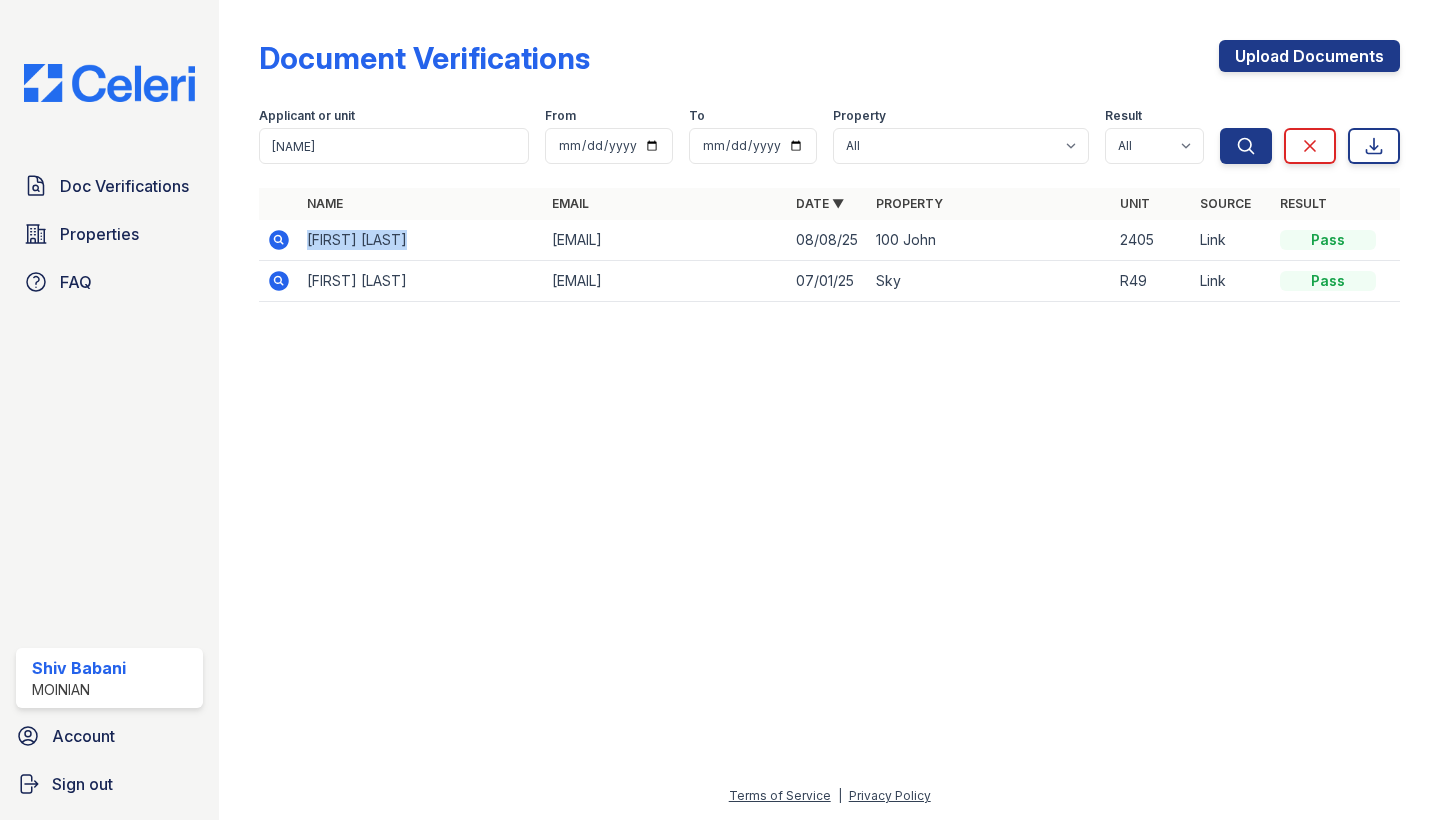 click on "Priya Vannarath" at bounding box center [421, 240] 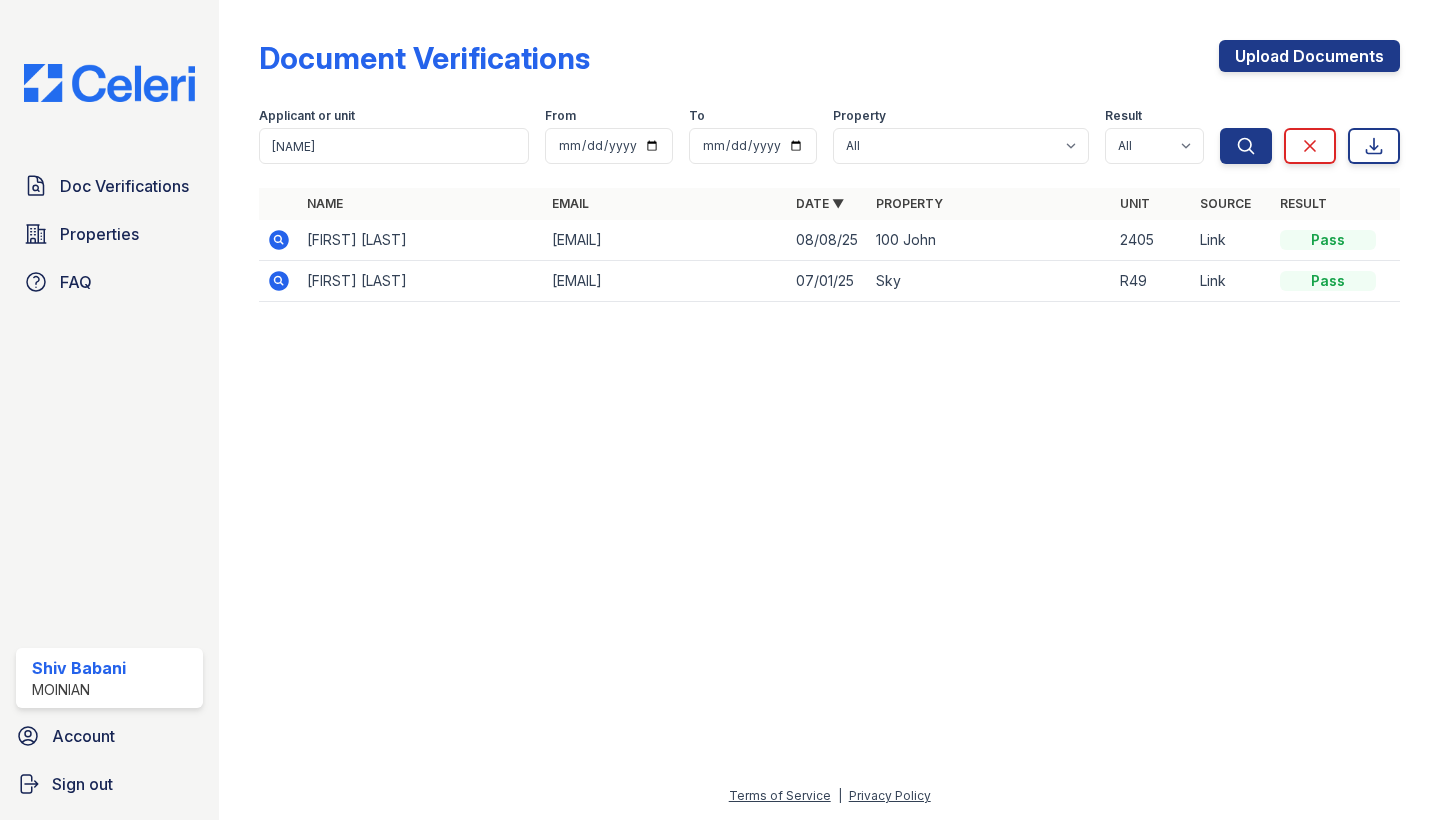 click on "priyaunnikrishnan@gmail.com" at bounding box center (666, 240) 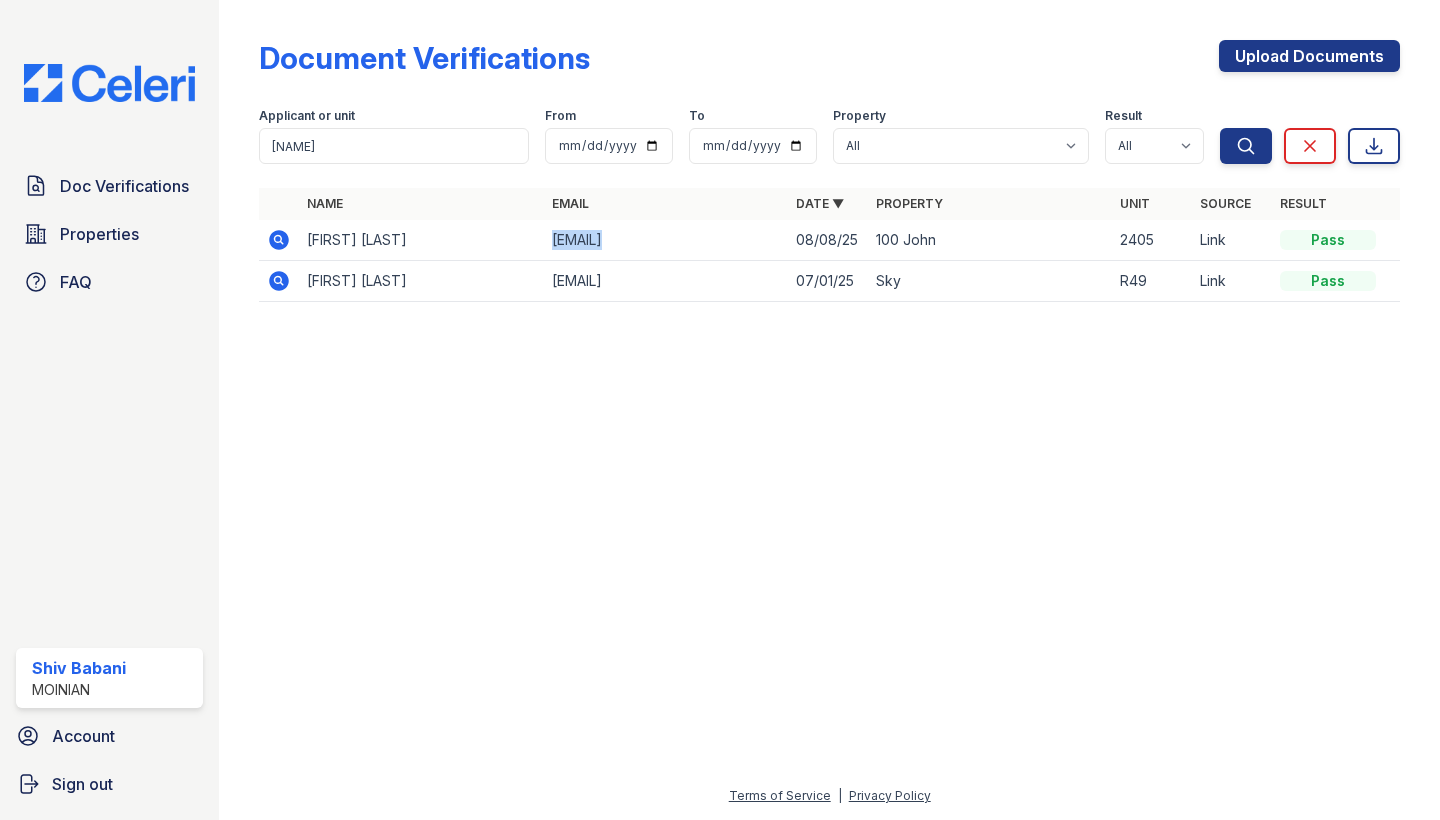click on "priyaunnikrishnan@gmail.com" at bounding box center (666, 240) 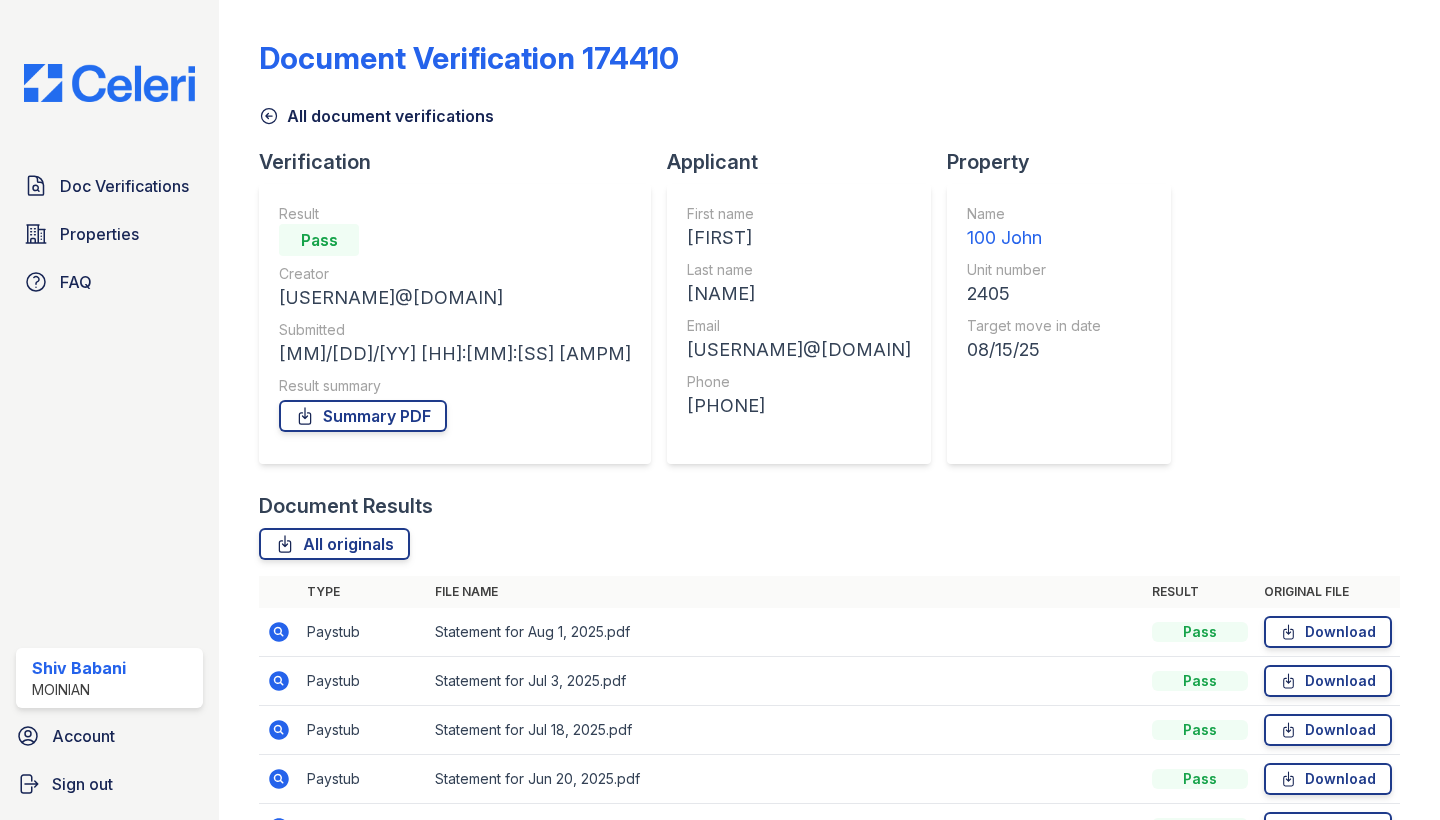 scroll, scrollTop: 0, scrollLeft: 0, axis: both 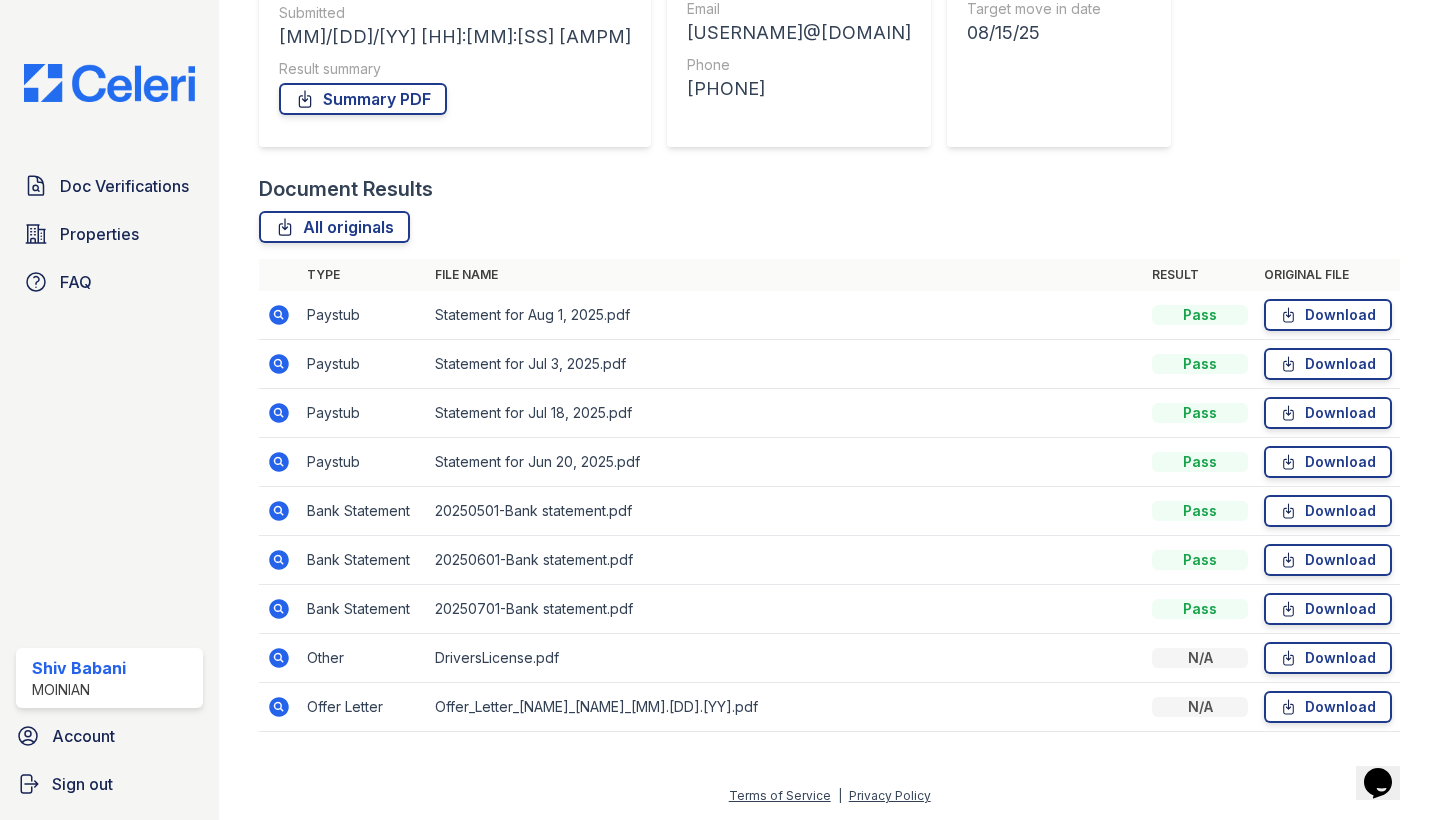 click 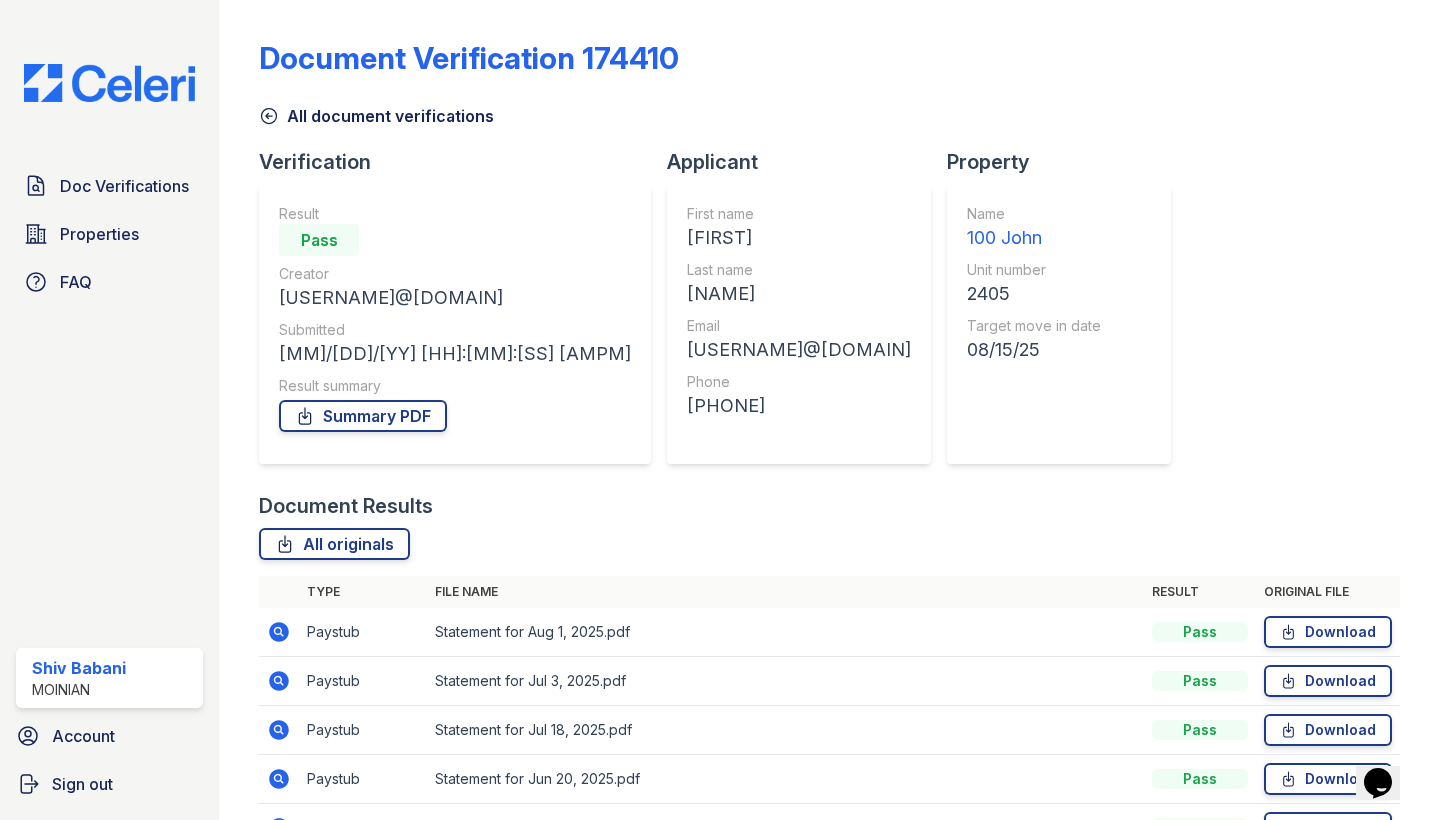 scroll, scrollTop: 0, scrollLeft: 0, axis: both 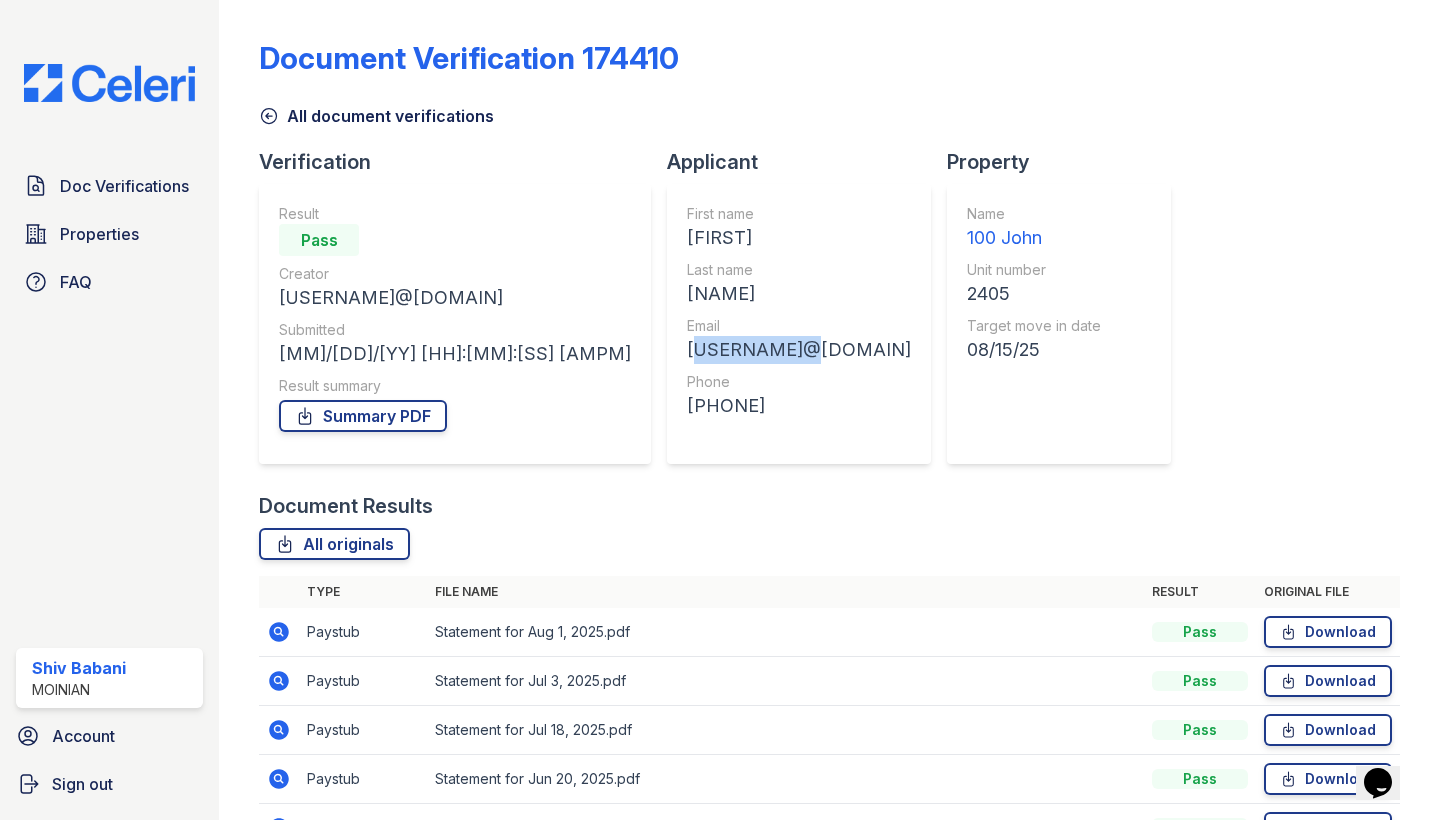 click on "[EMAIL]" at bounding box center (799, 350) 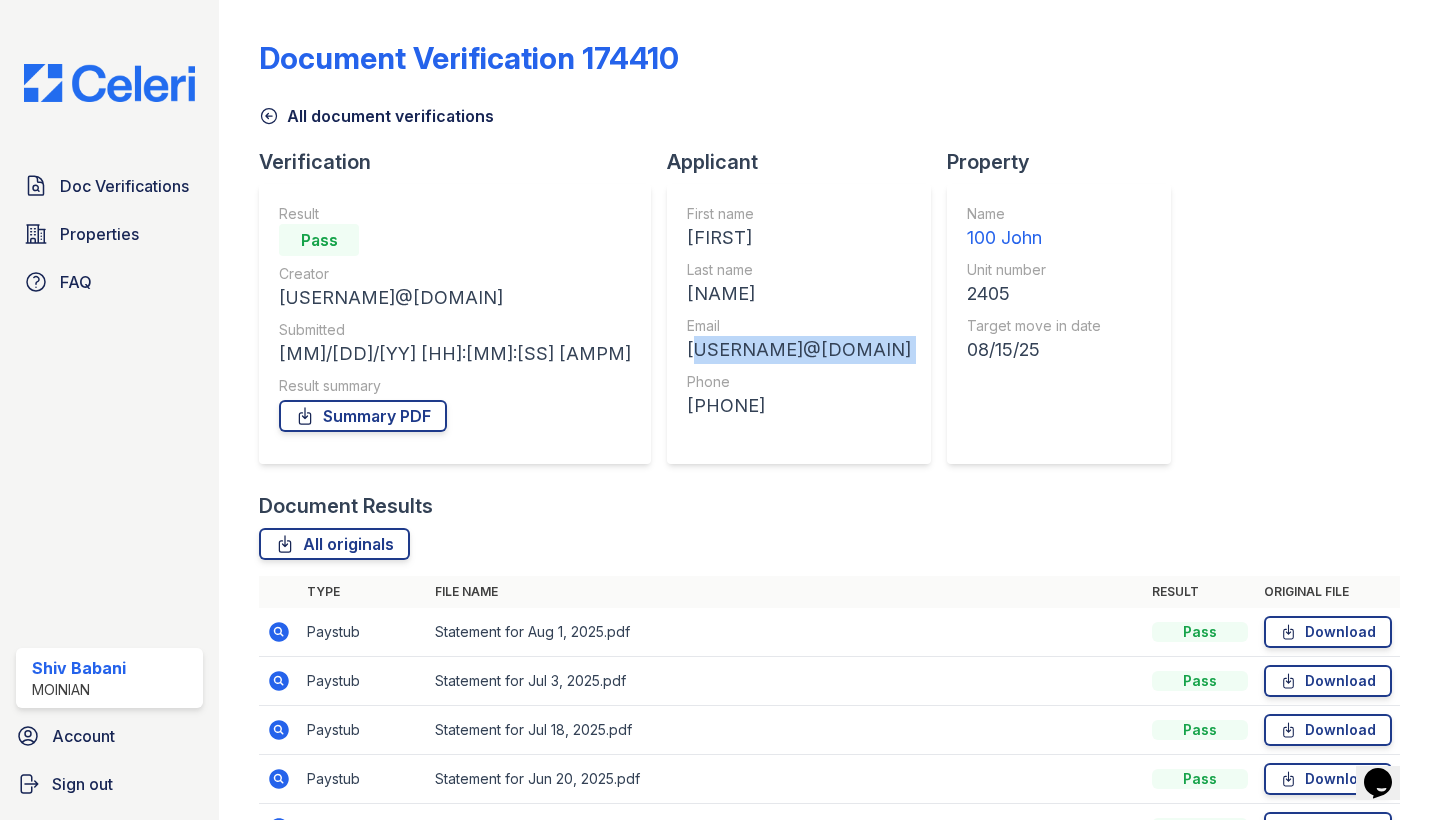 click on "[EMAIL]" at bounding box center [799, 350] 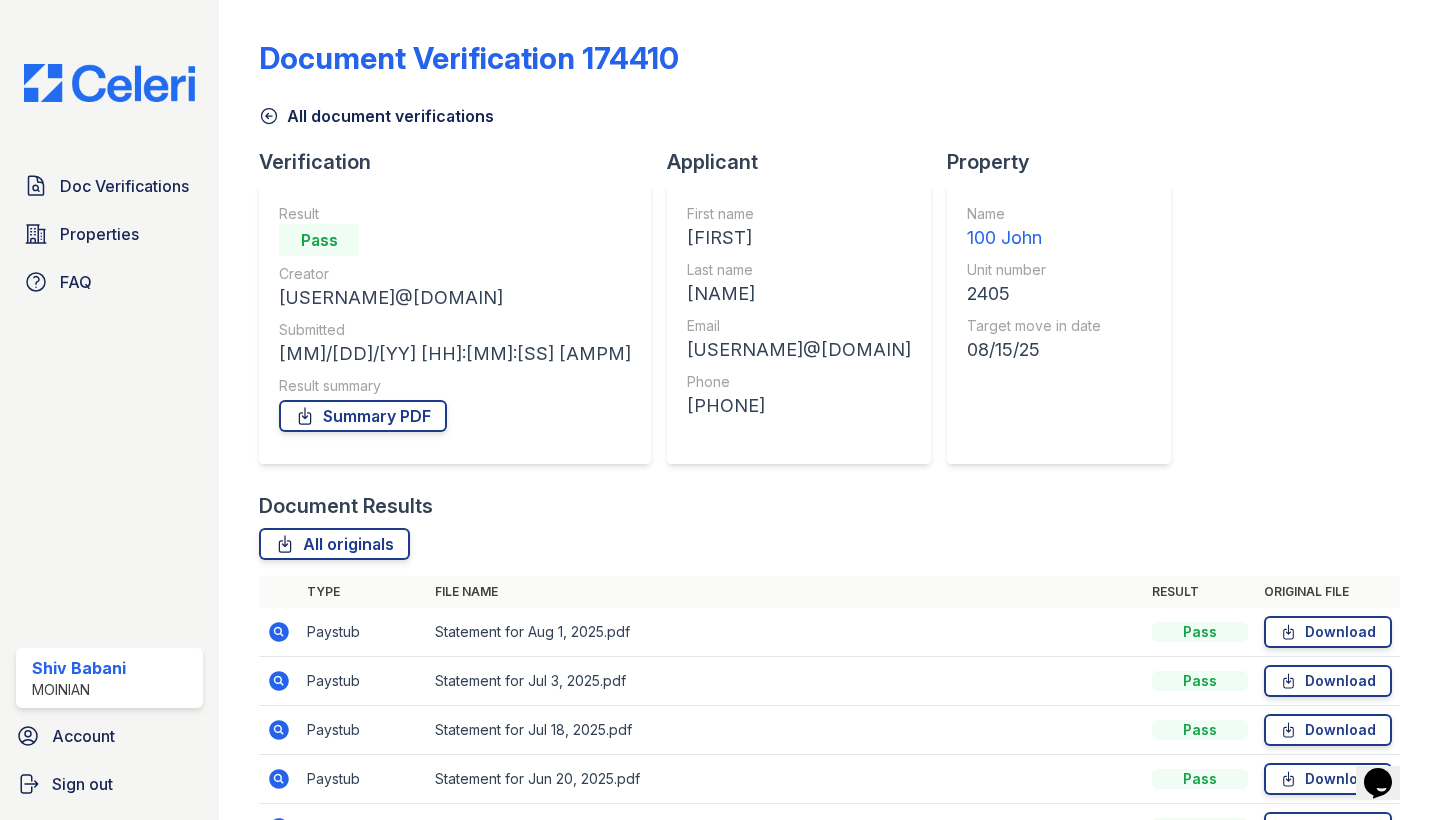click on "Phone" at bounding box center (799, 382) 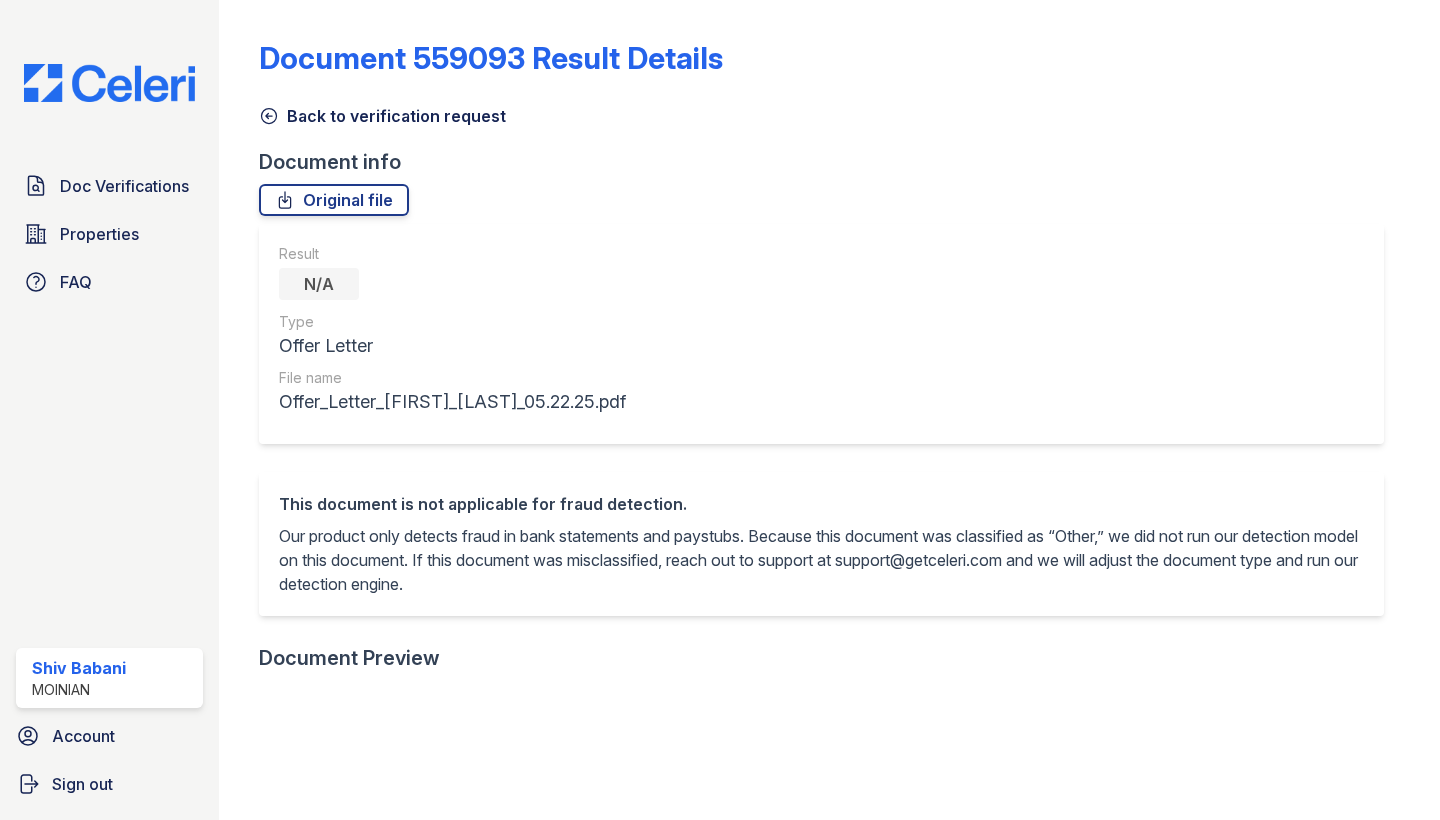 scroll, scrollTop: 0, scrollLeft: 0, axis: both 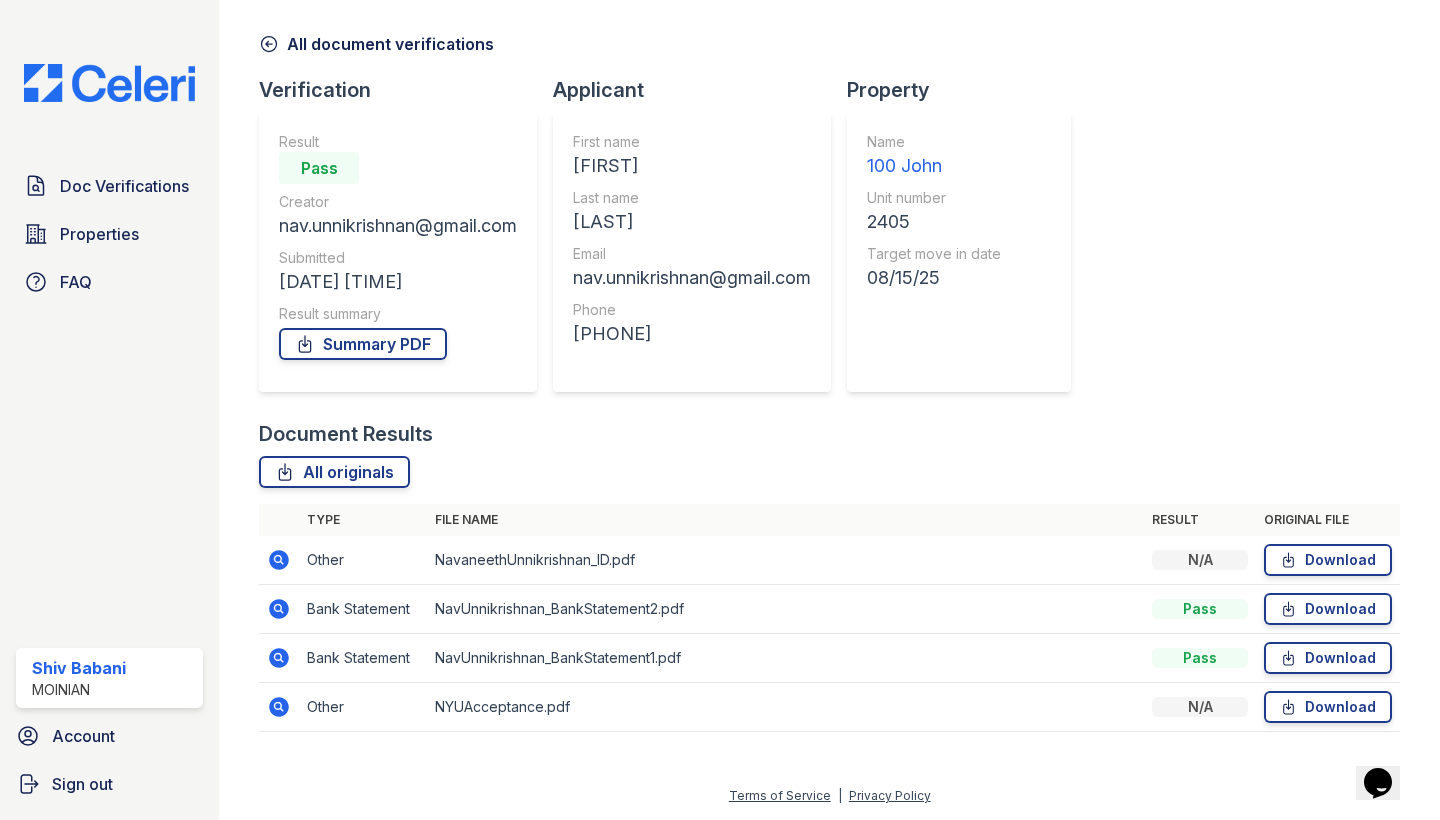 click on "nav.unnikrishnan@gmail.com" at bounding box center [692, 278] 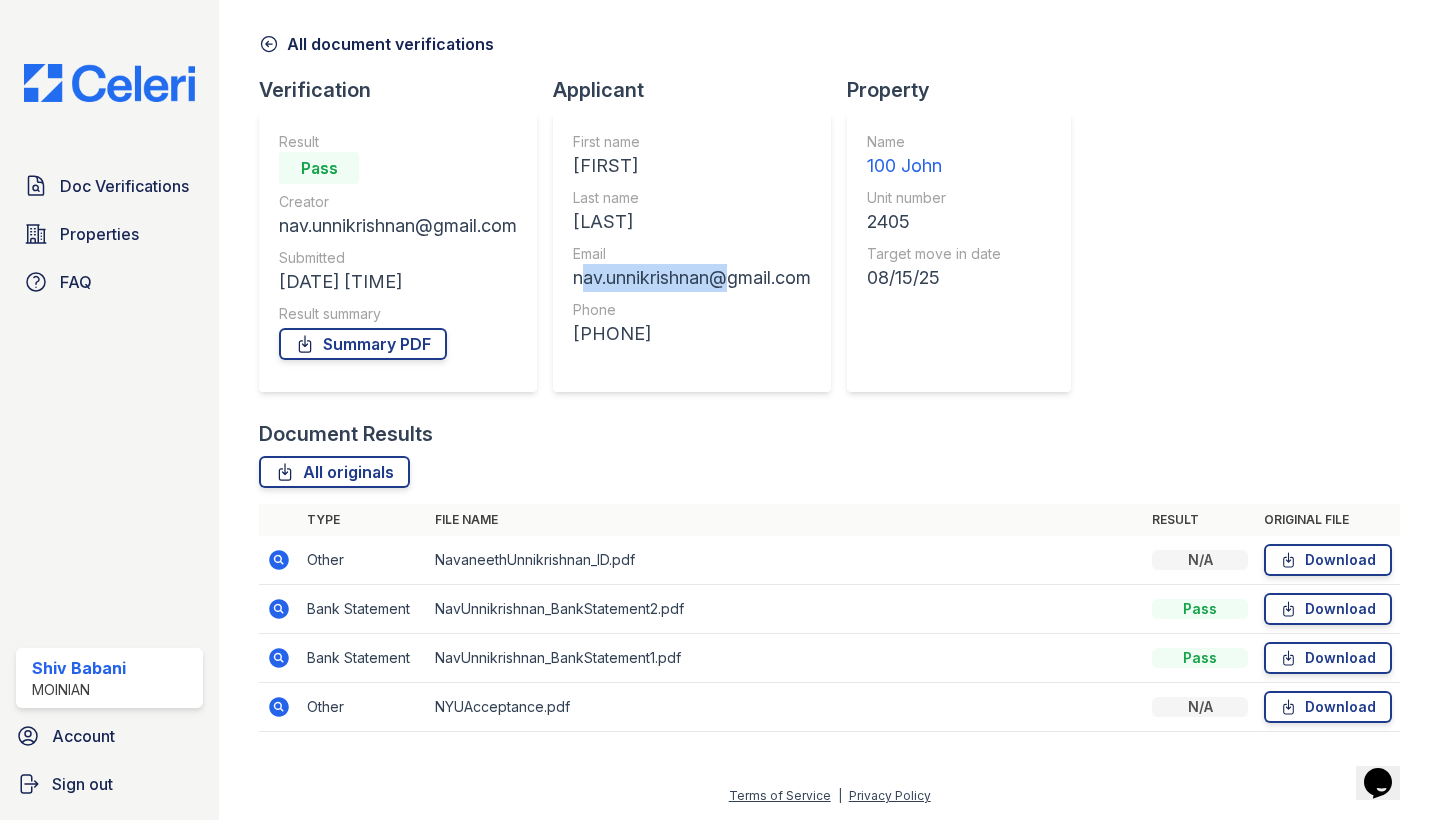click on "nav.unnikrishnan@gmail.com" at bounding box center [692, 278] 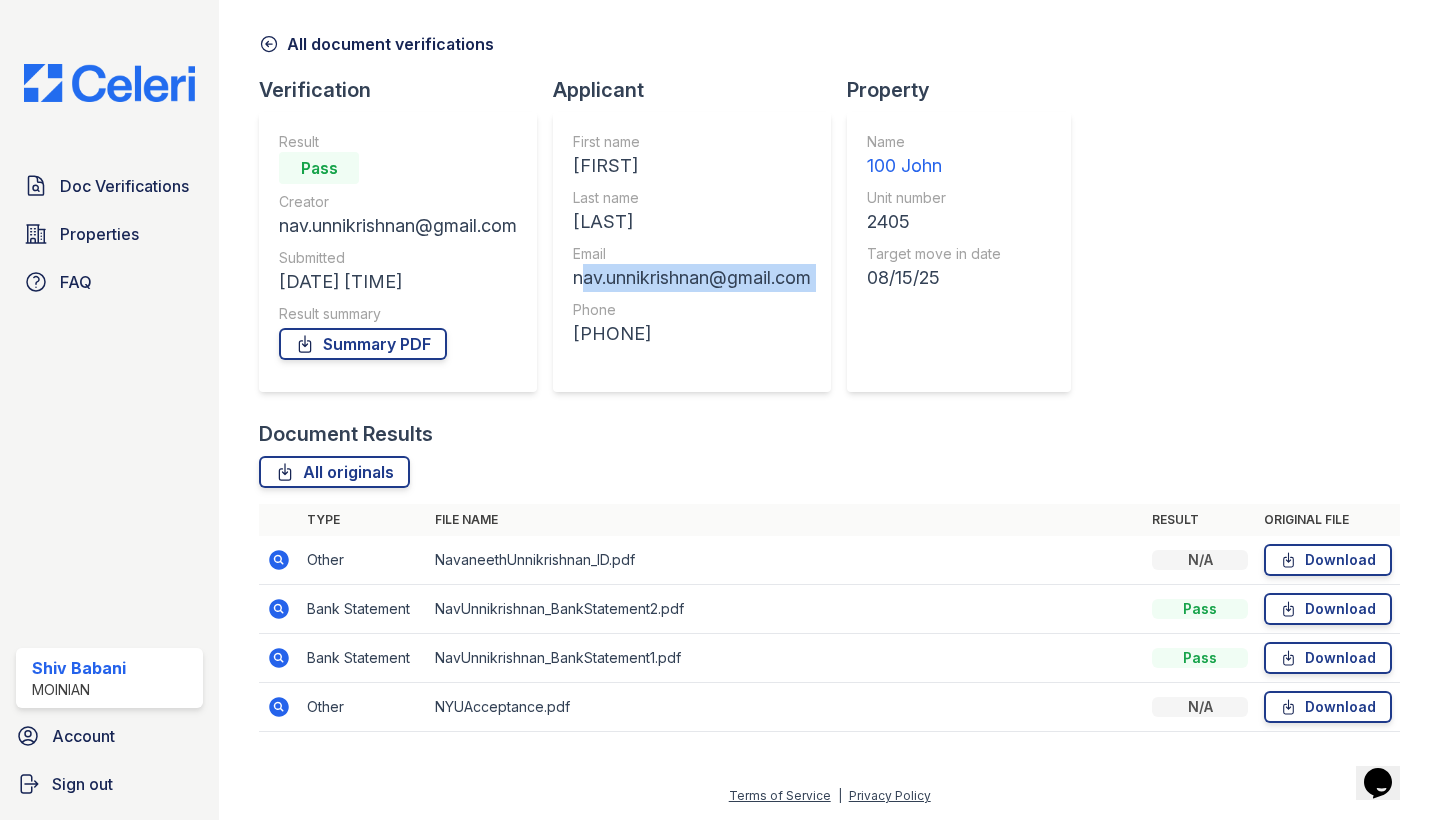 click on "nav.unnikrishnan@gmail.com" at bounding box center (692, 278) 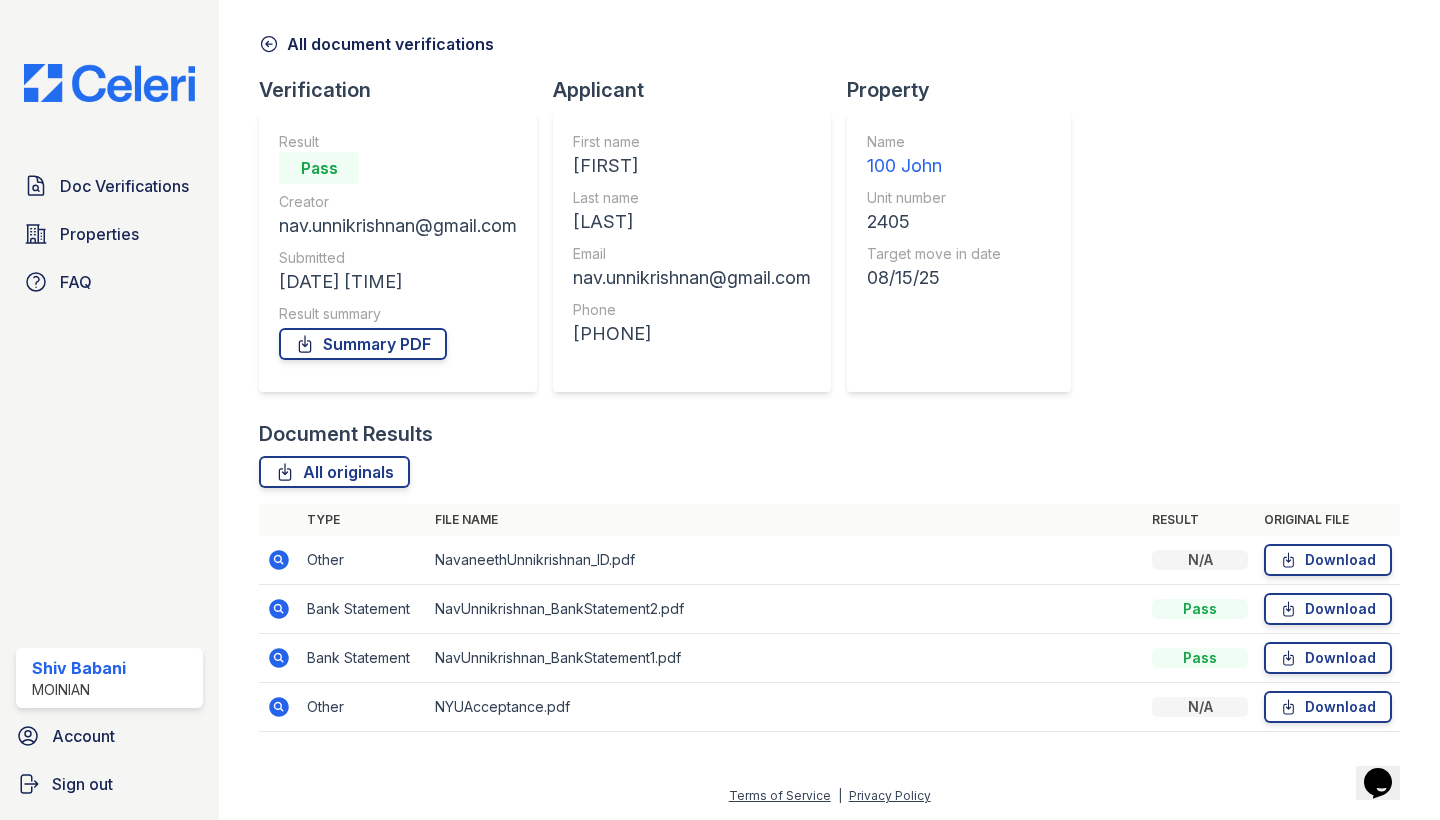 click on "[PHONE]" at bounding box center [692, 334] 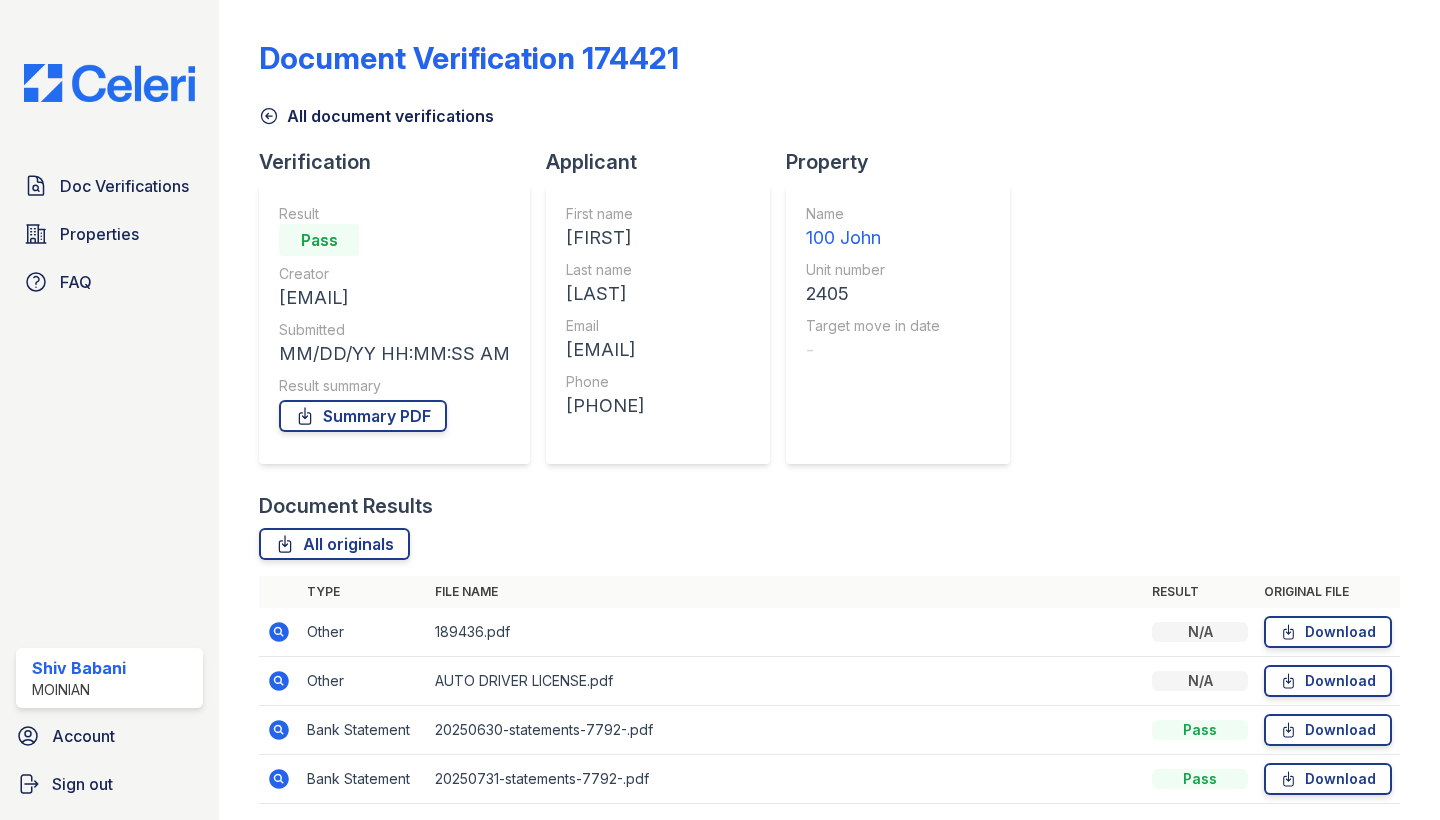 scroll, scrollTop: 0, scrollLeft: 0, axis: both 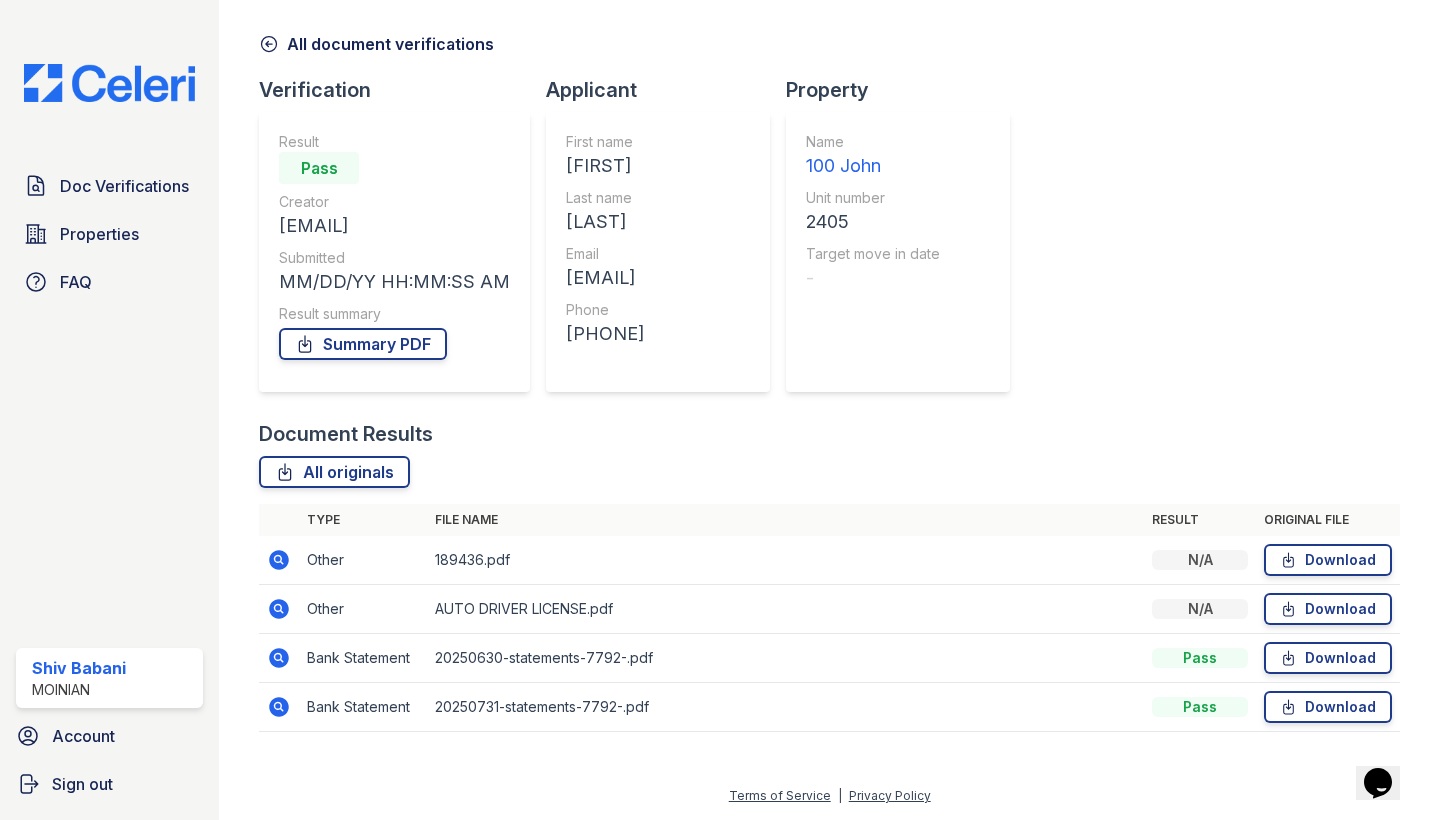 click 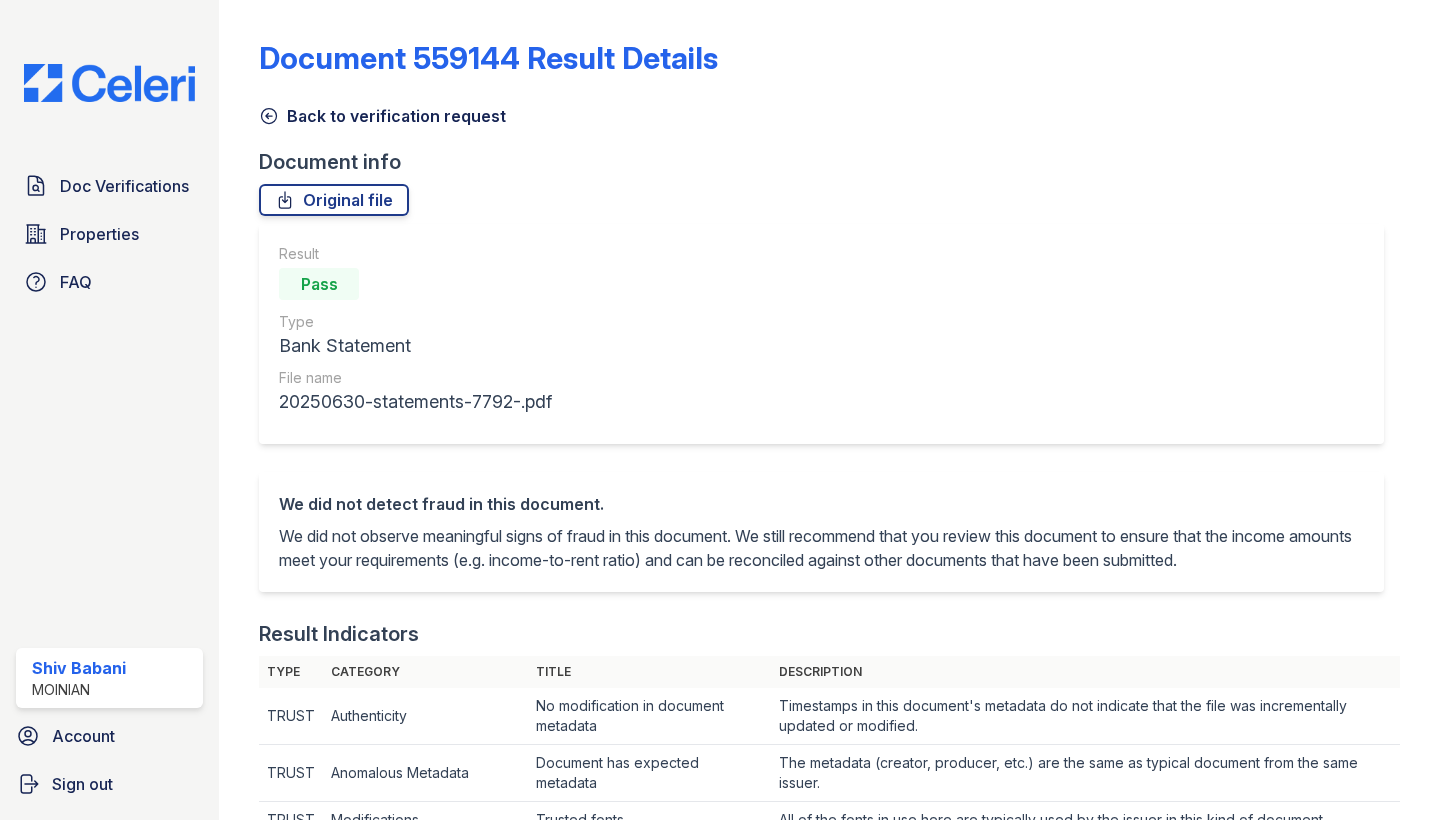 scroll, scrollTop: 0, scrollLeft: 0, axis: both 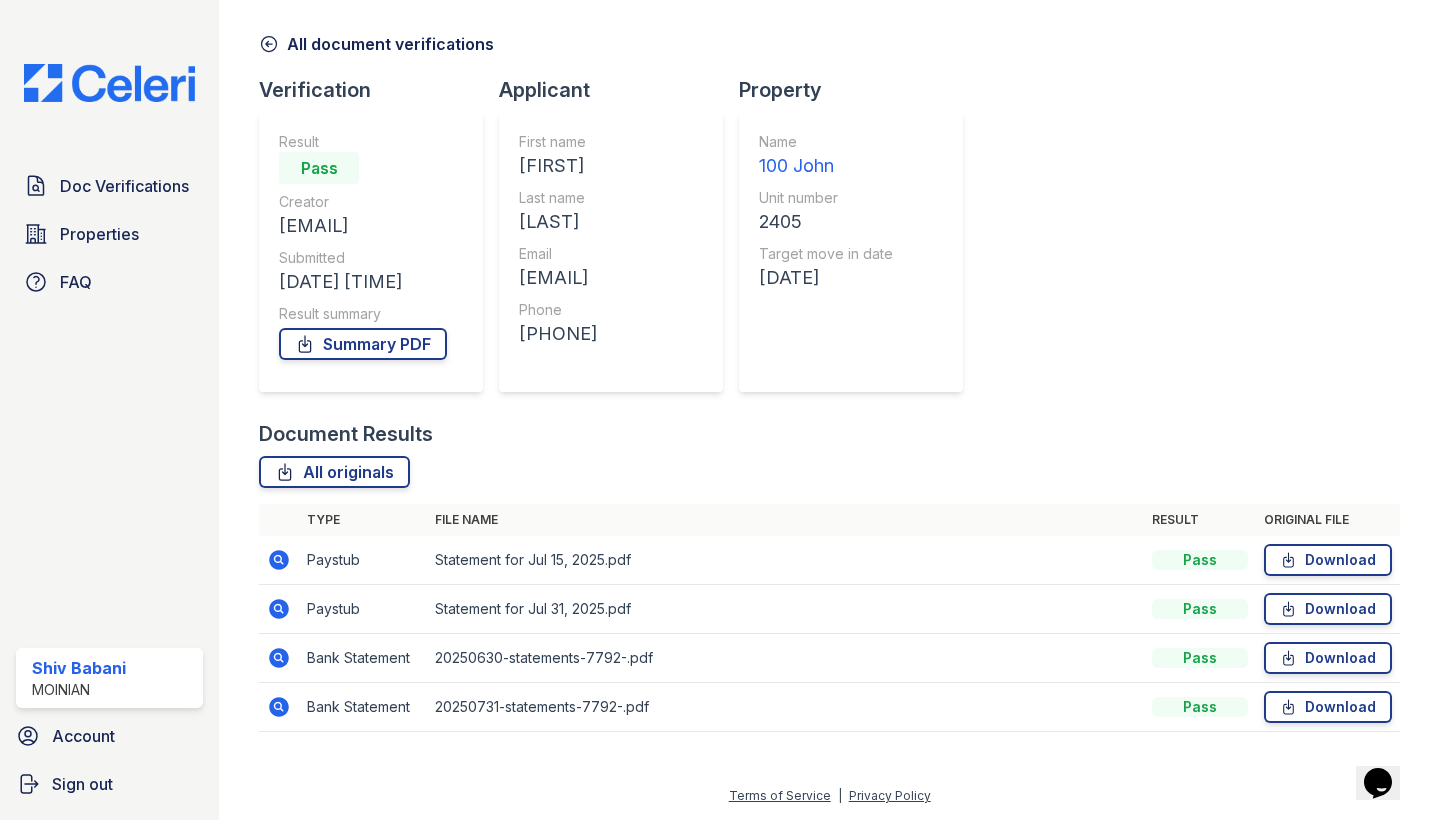 click 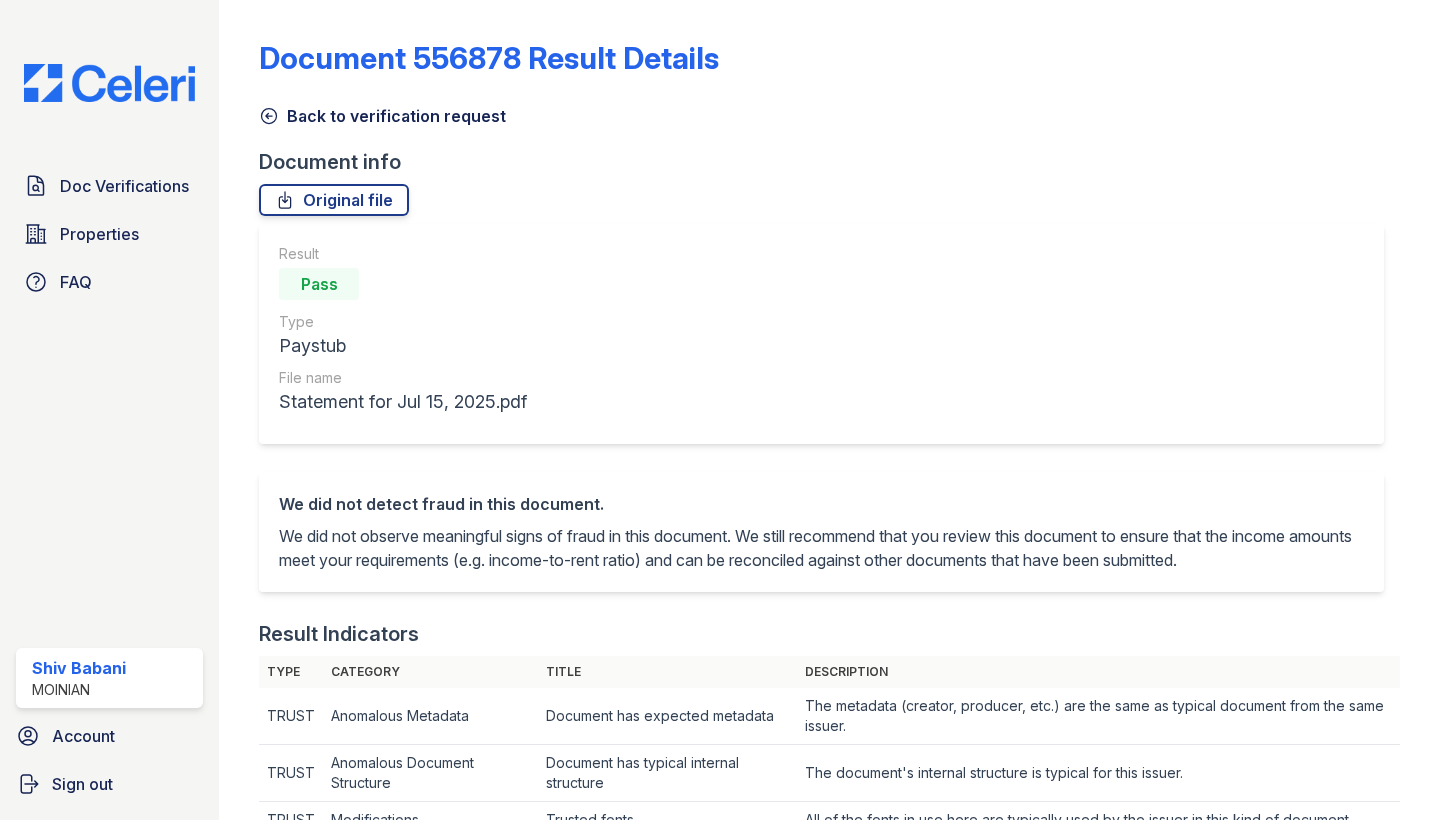 scroll, scrollTop: 0, scrollLeft: 0, axis: both 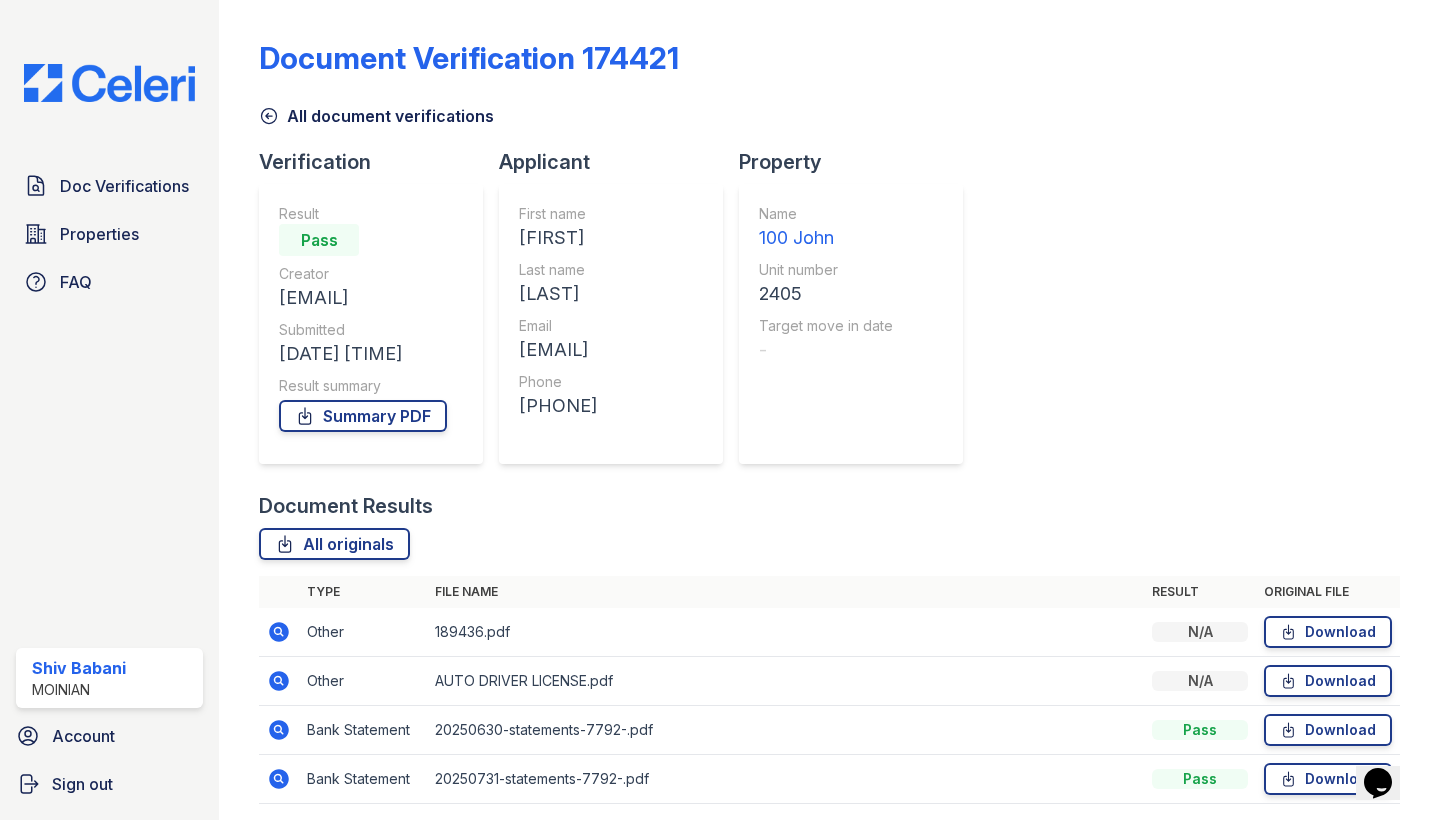 click on "+12123803468" at bounding box center (558, 406) 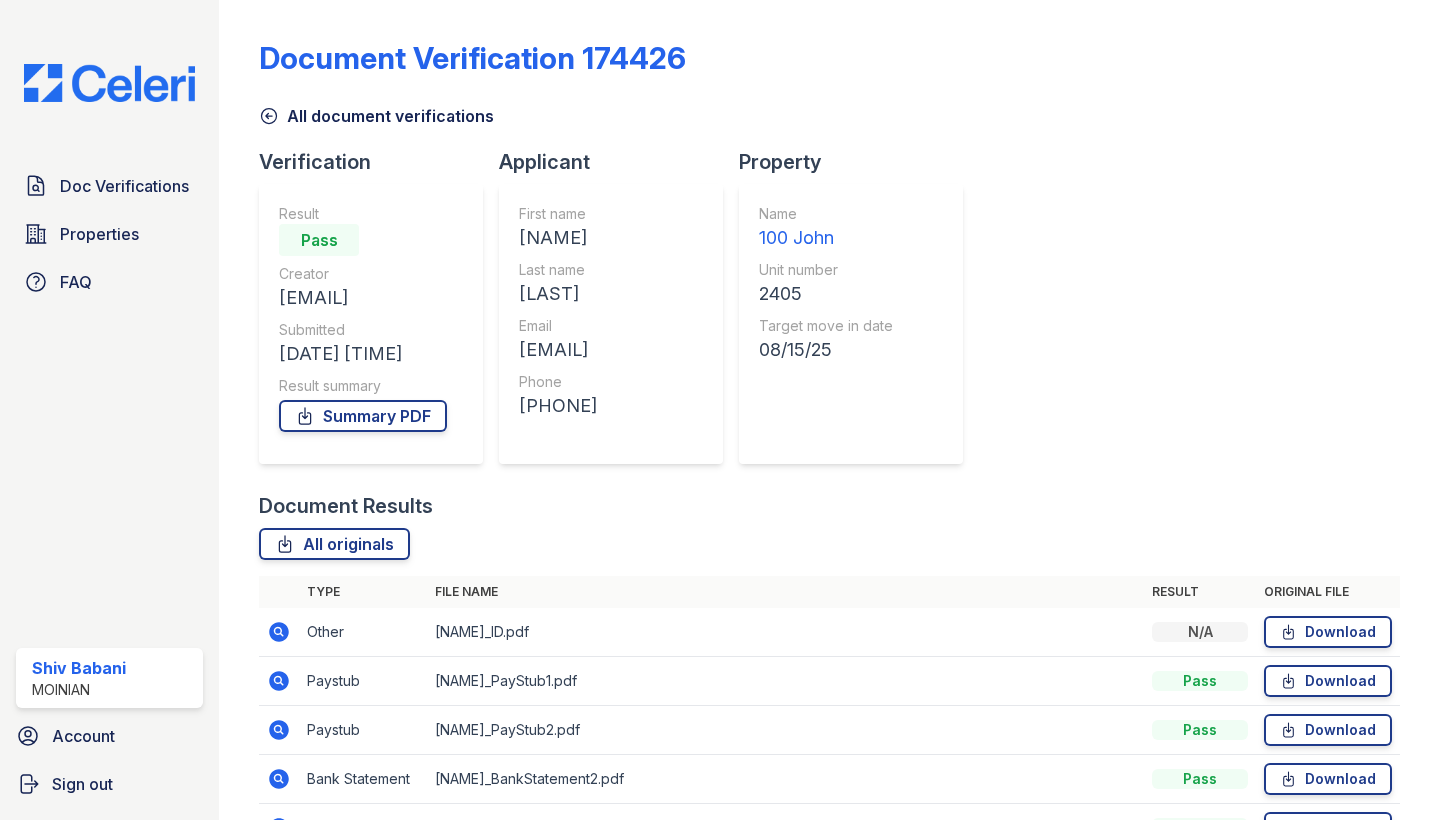 scroll, scrollTop: 0, scrollLeft: 0, axis: both 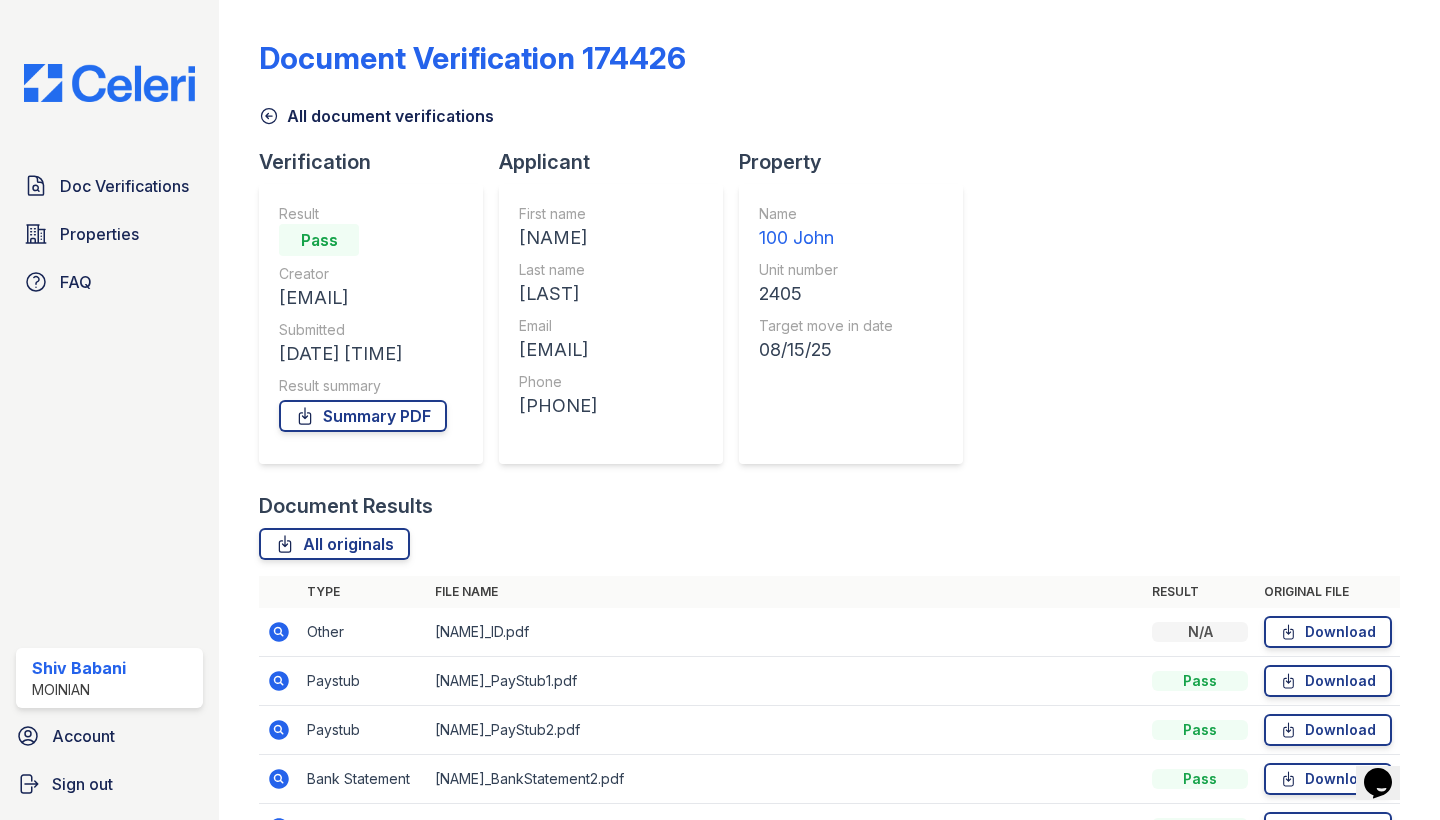 click on "[PHONE]" at bounding box center (558, 406) 